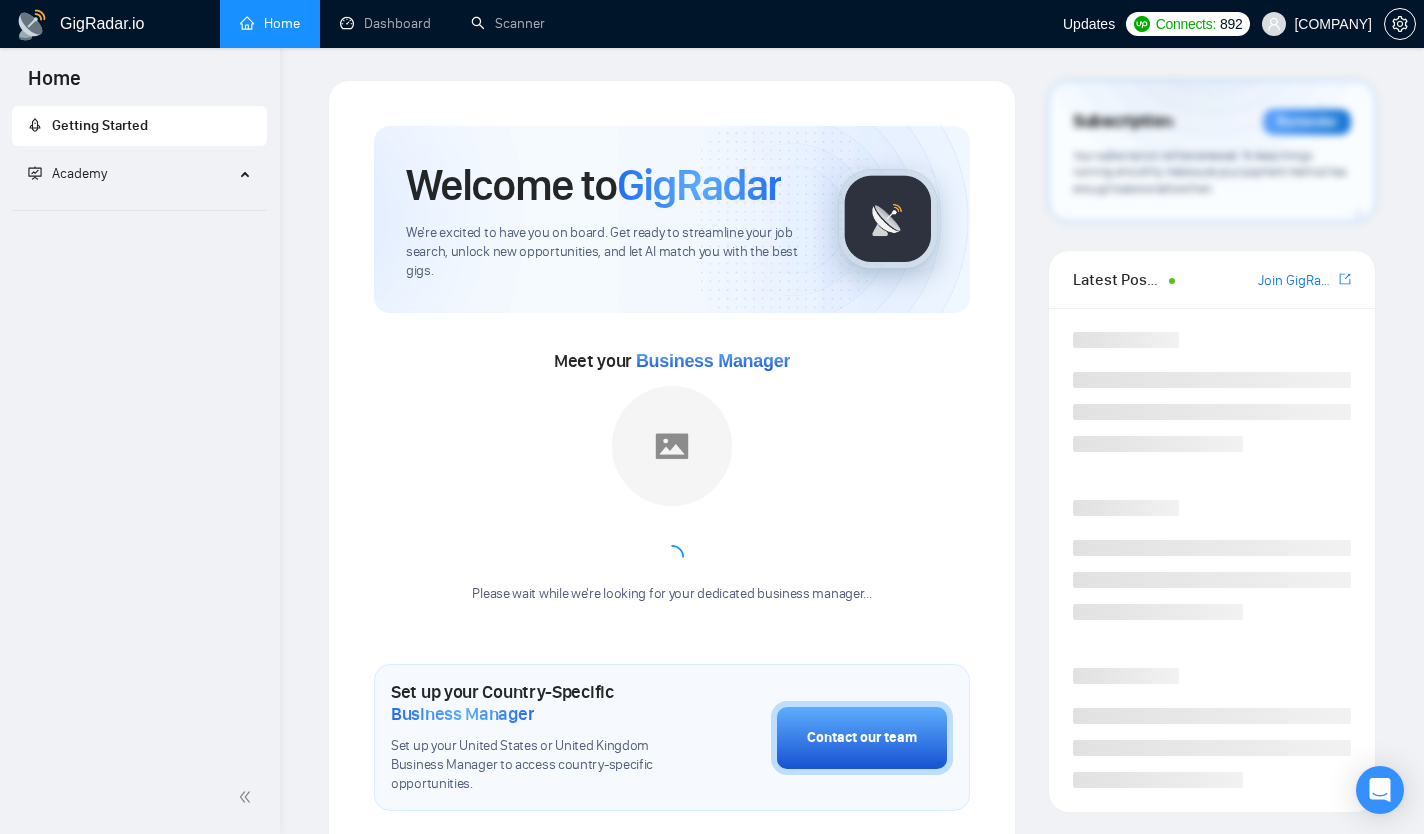 scroll, scrollTop: 0, scrollLeft: 0, axis: both 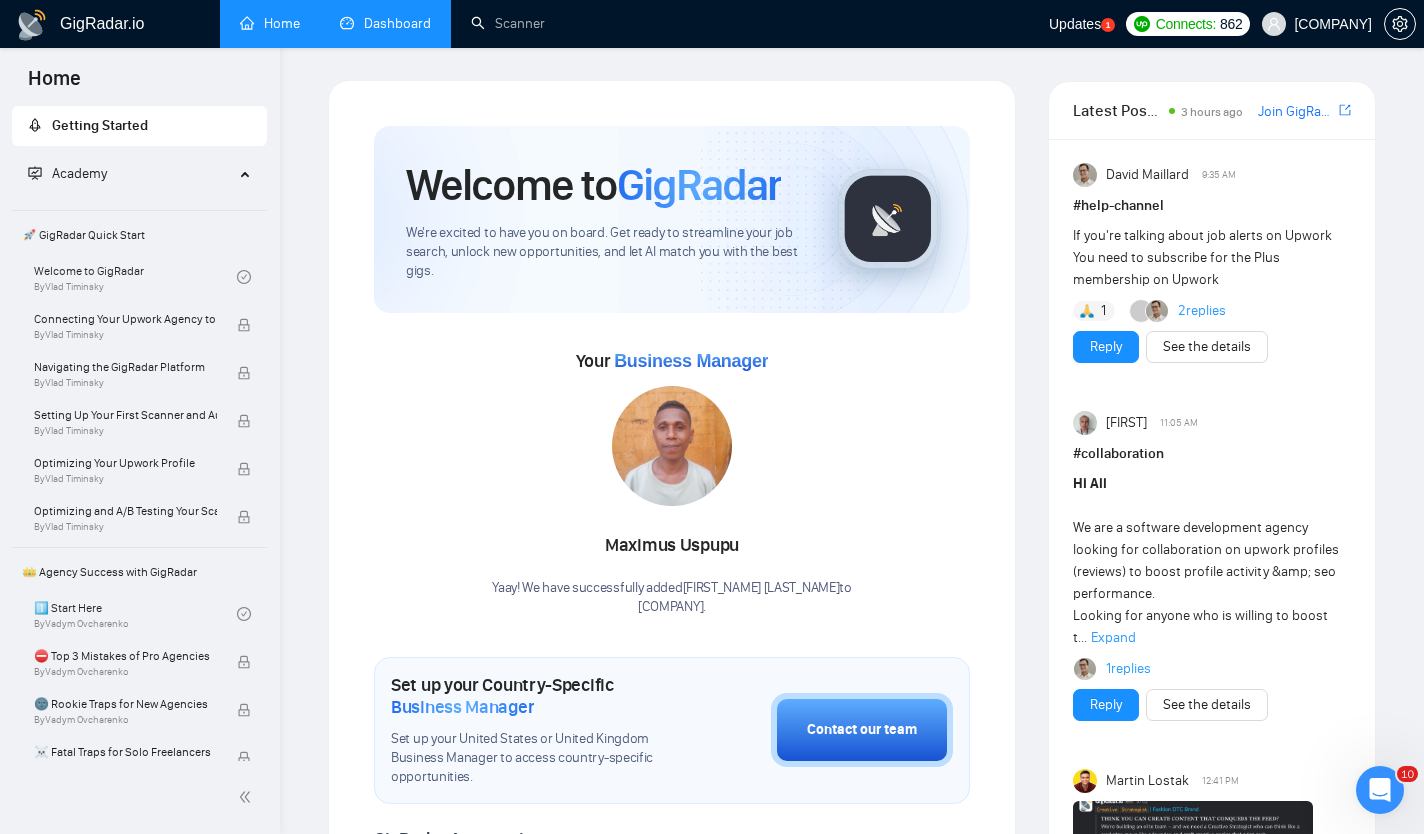 click on "Dashboard" at bounding box center [385, 23] 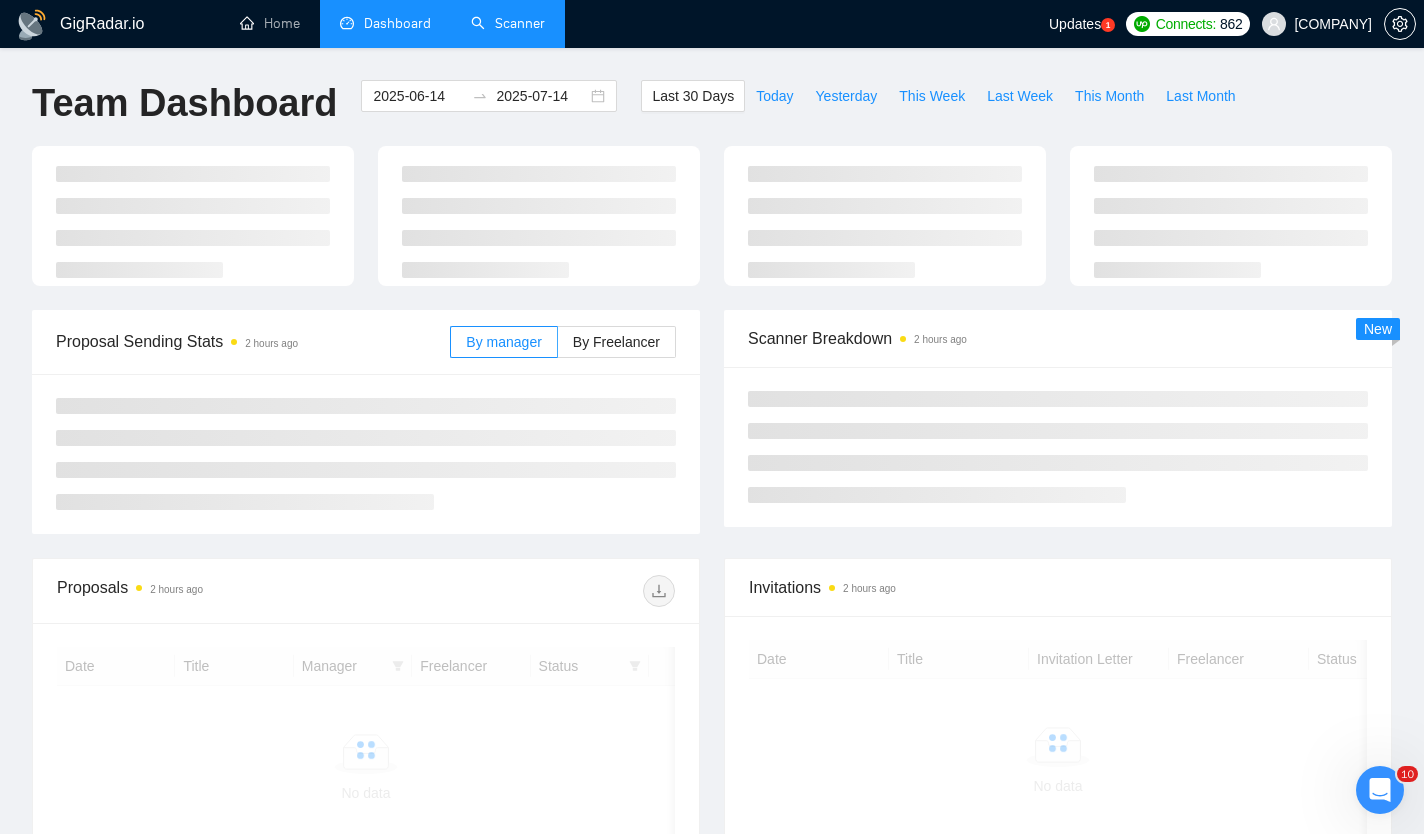 click on "Scanner" at bounding box center [508, 23] 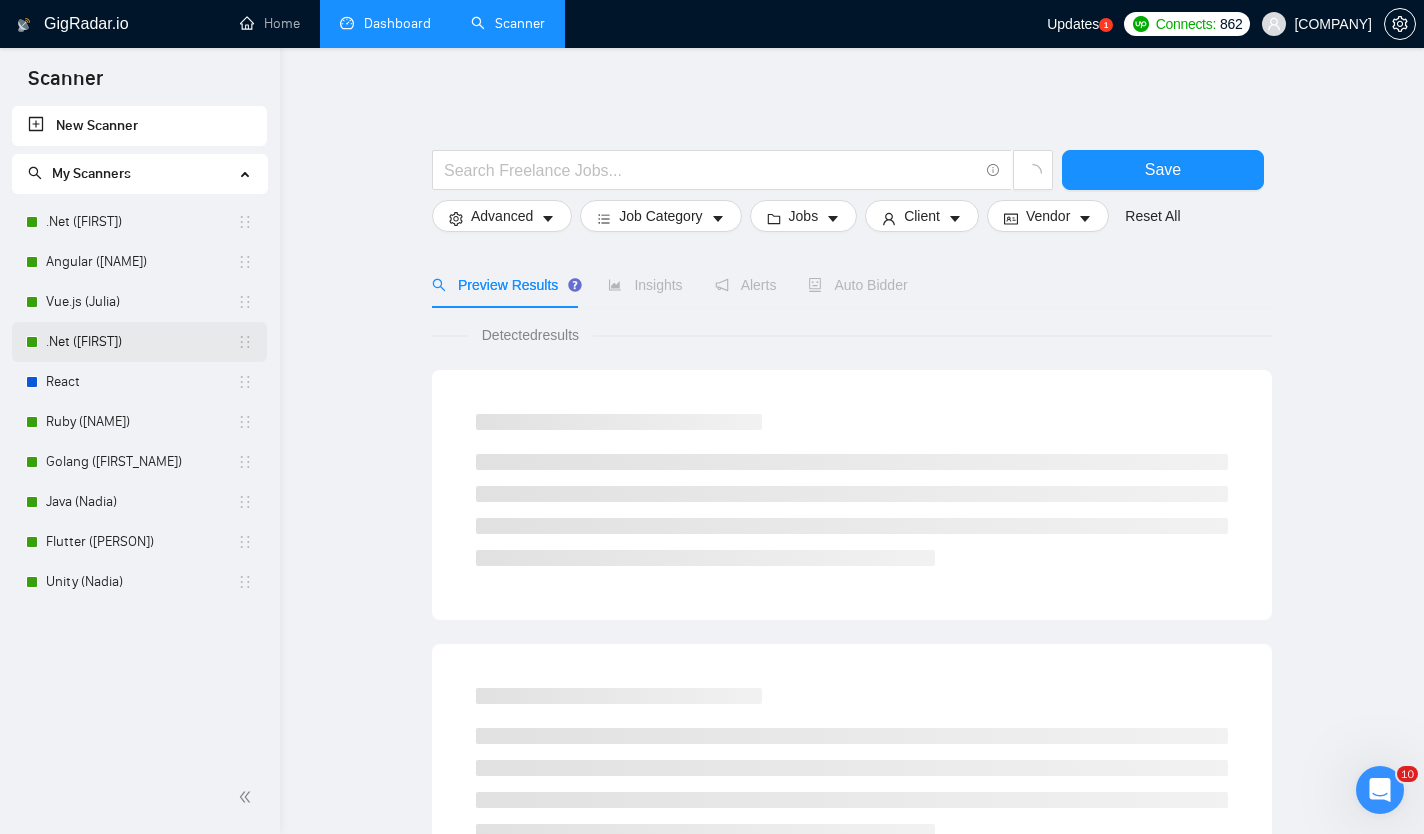 click on ".Net ([FIRST])" at bounding box center [141, 342] 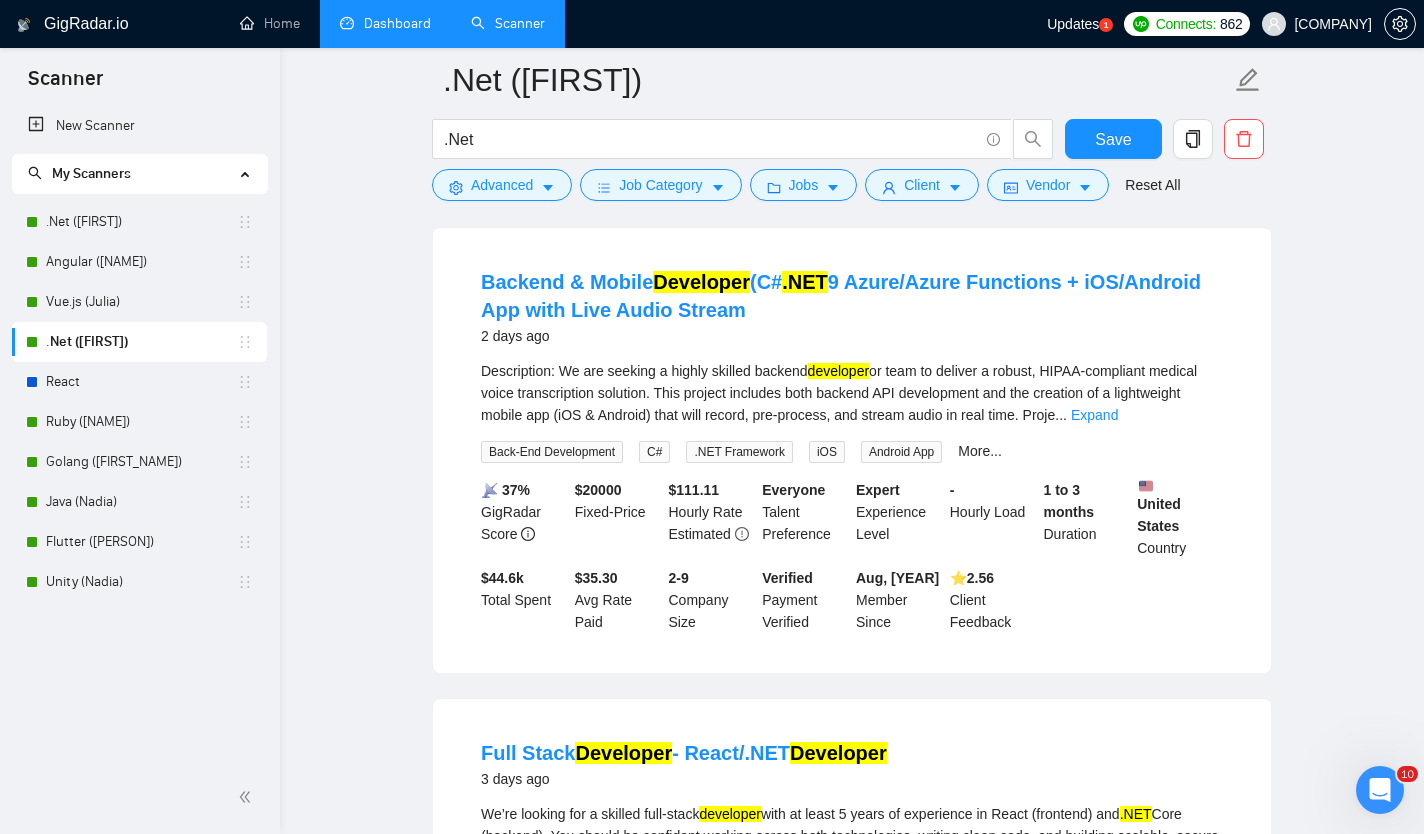 scroll, scrollTop: 1069, scrollLeft: 0, axis: vertical 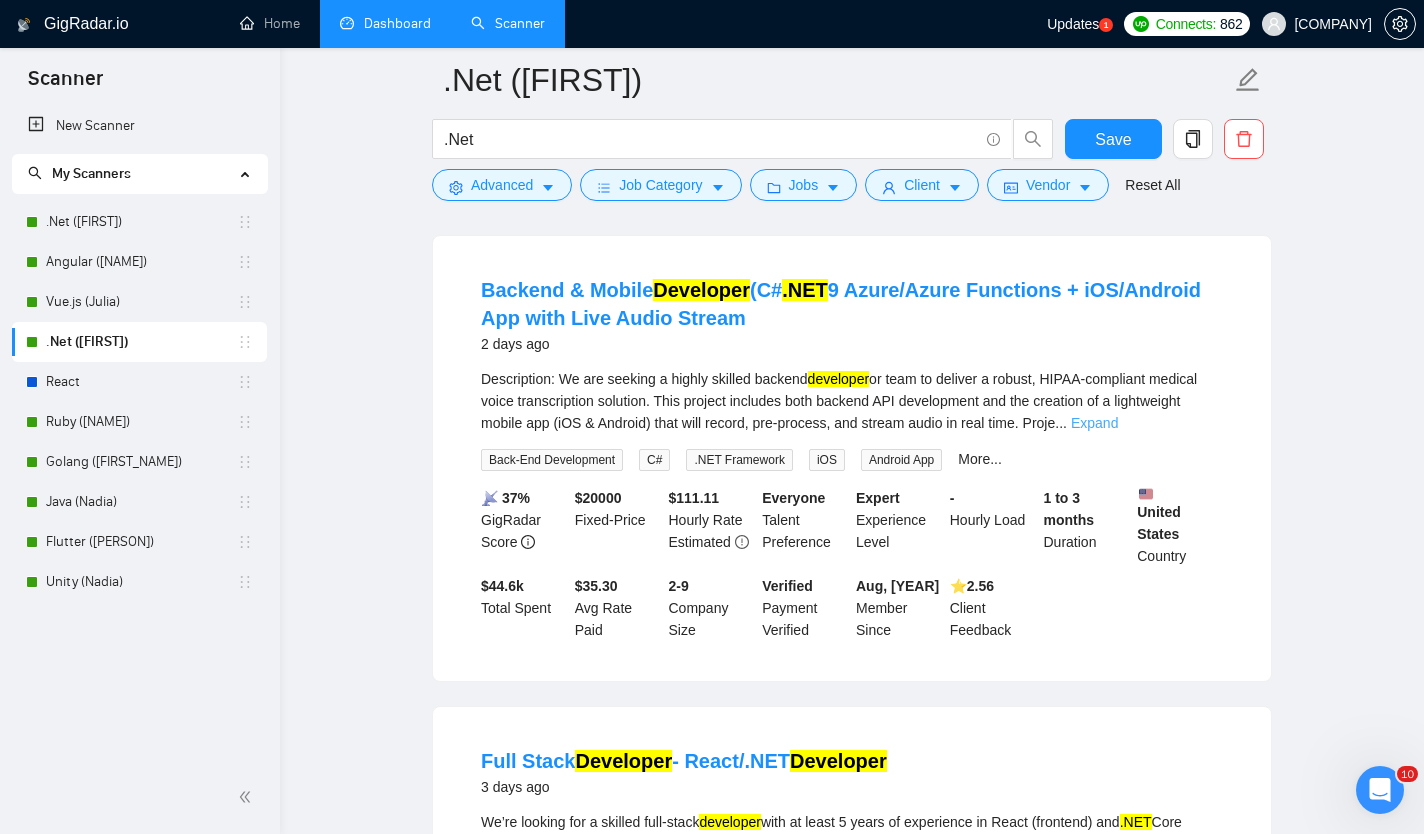 click on "Expand" at bounding box center (1094, 423) 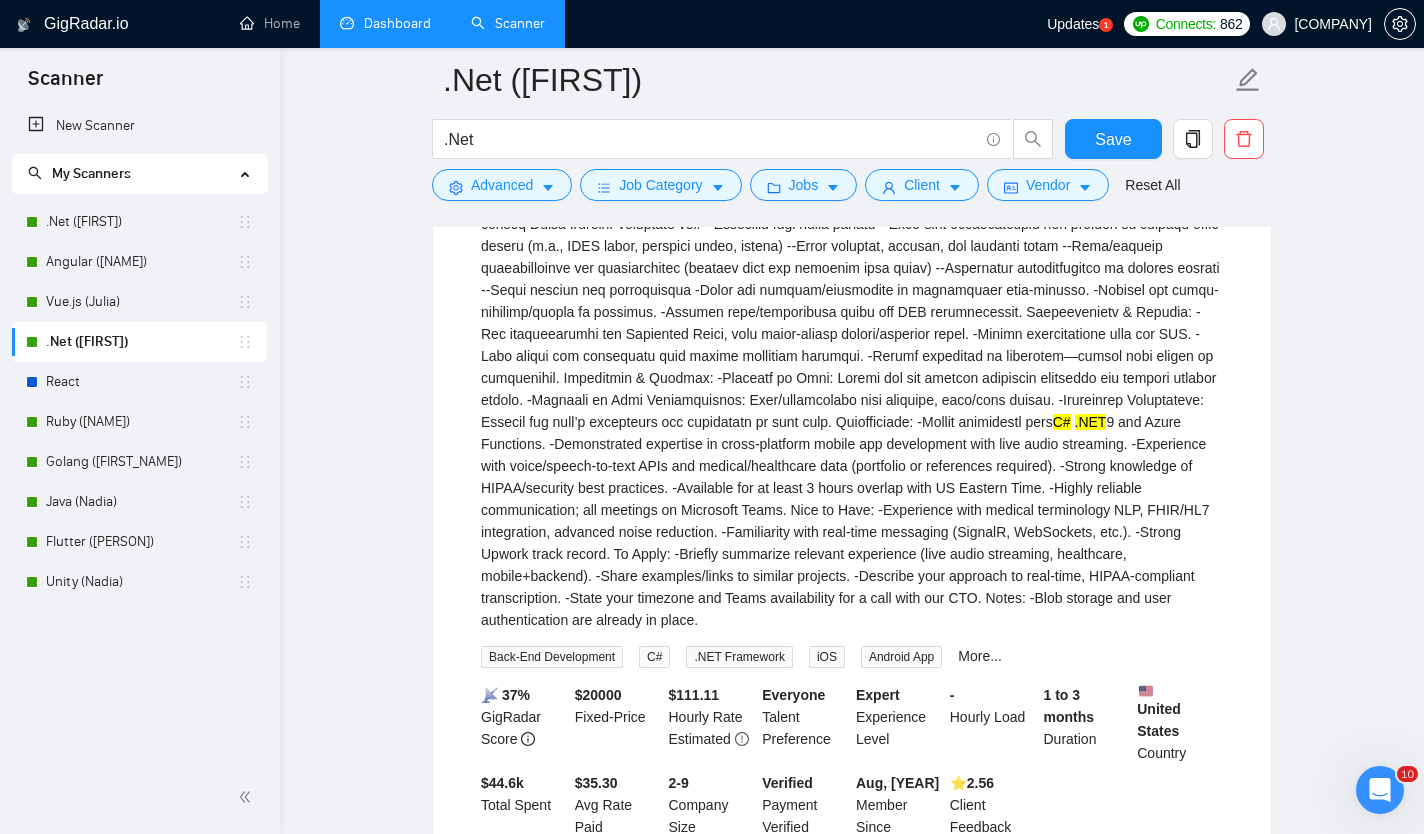 scroll, scrollTop: 1501, scrollLeft: 0, axis: vertical 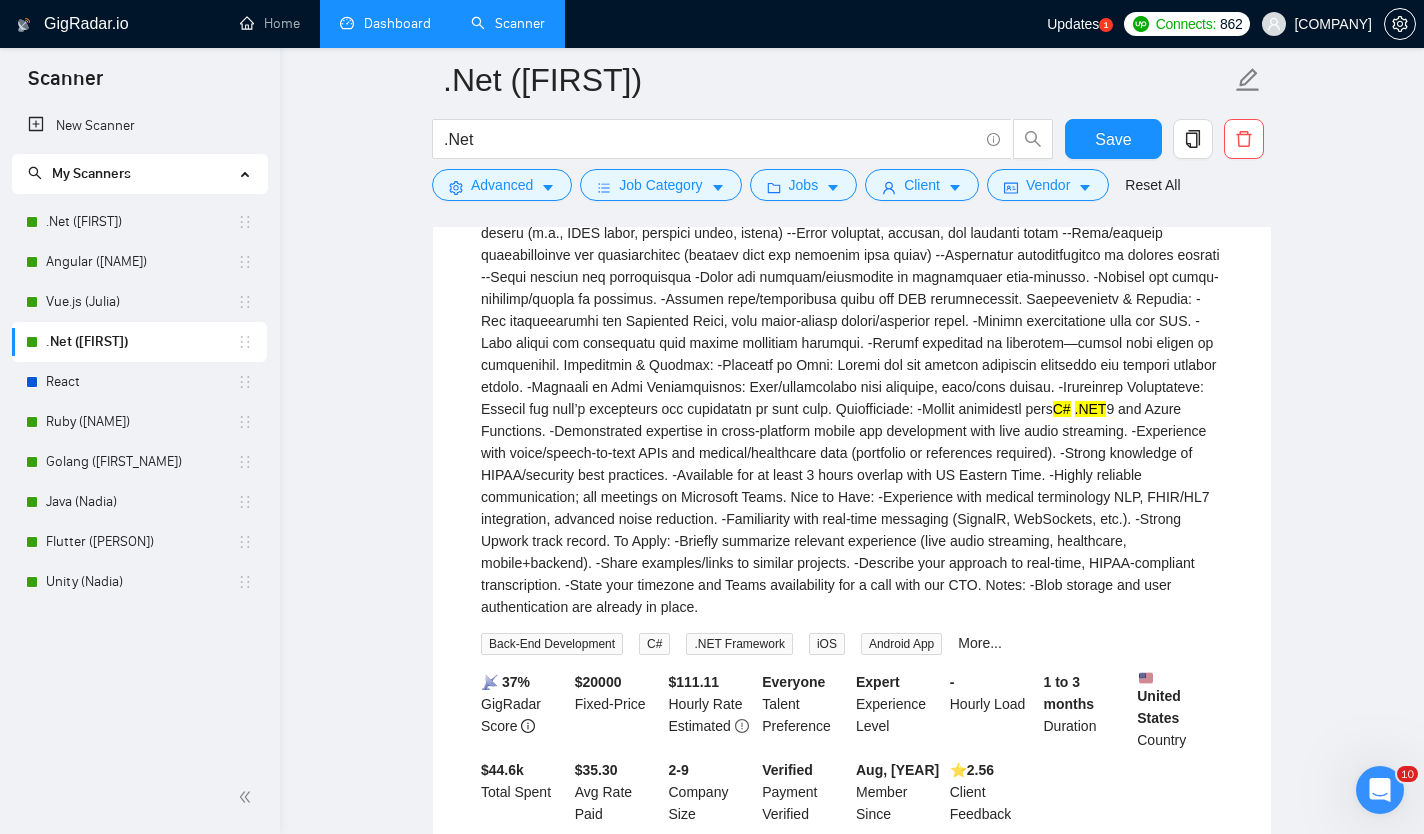 drag, startPoint x: 595, startPoint y: 625, endPoint x: 486, endPoint y: 333, distance: 311.68094 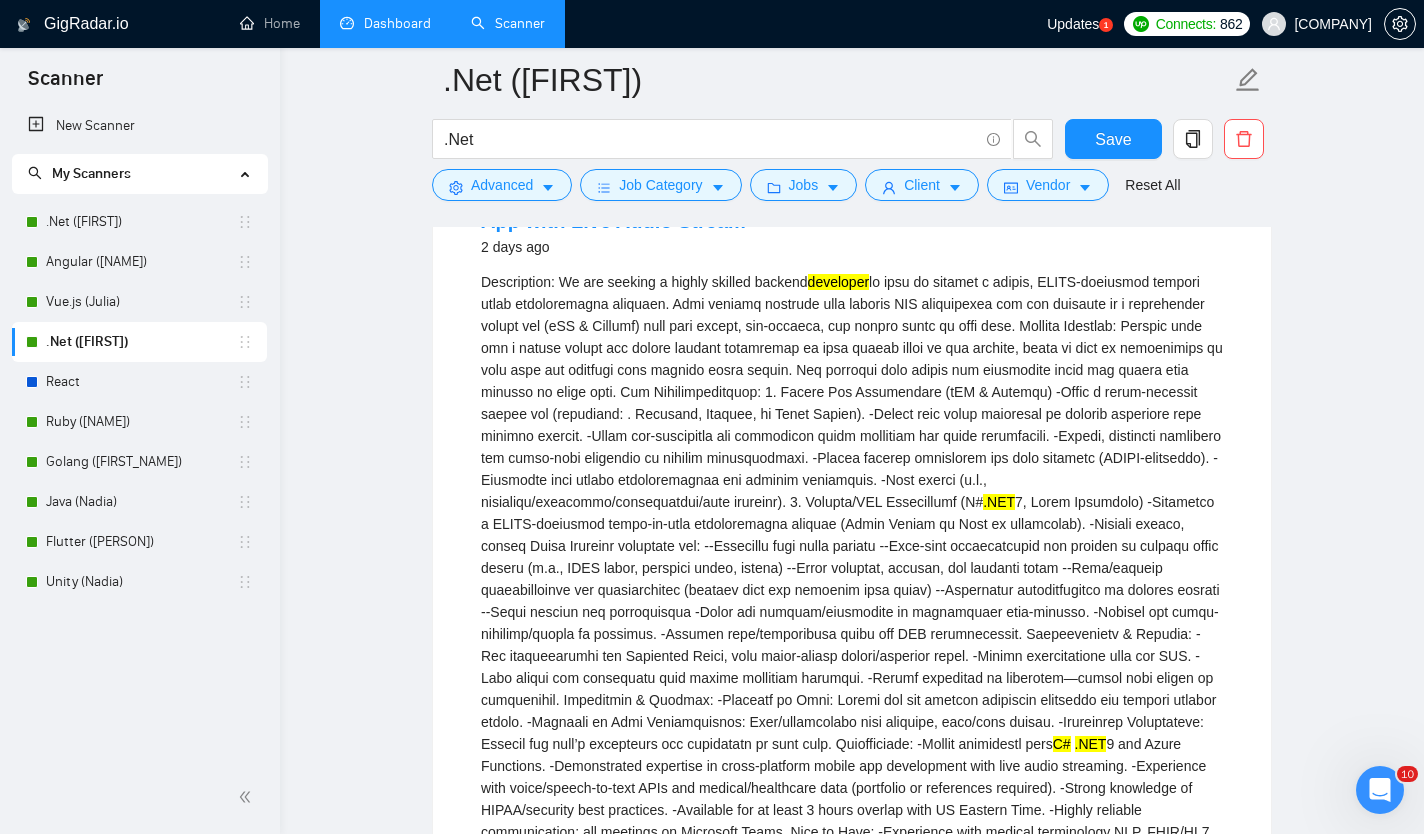 scroll, scrollTop: 1148, scrollLeft: 0, axis: vertical 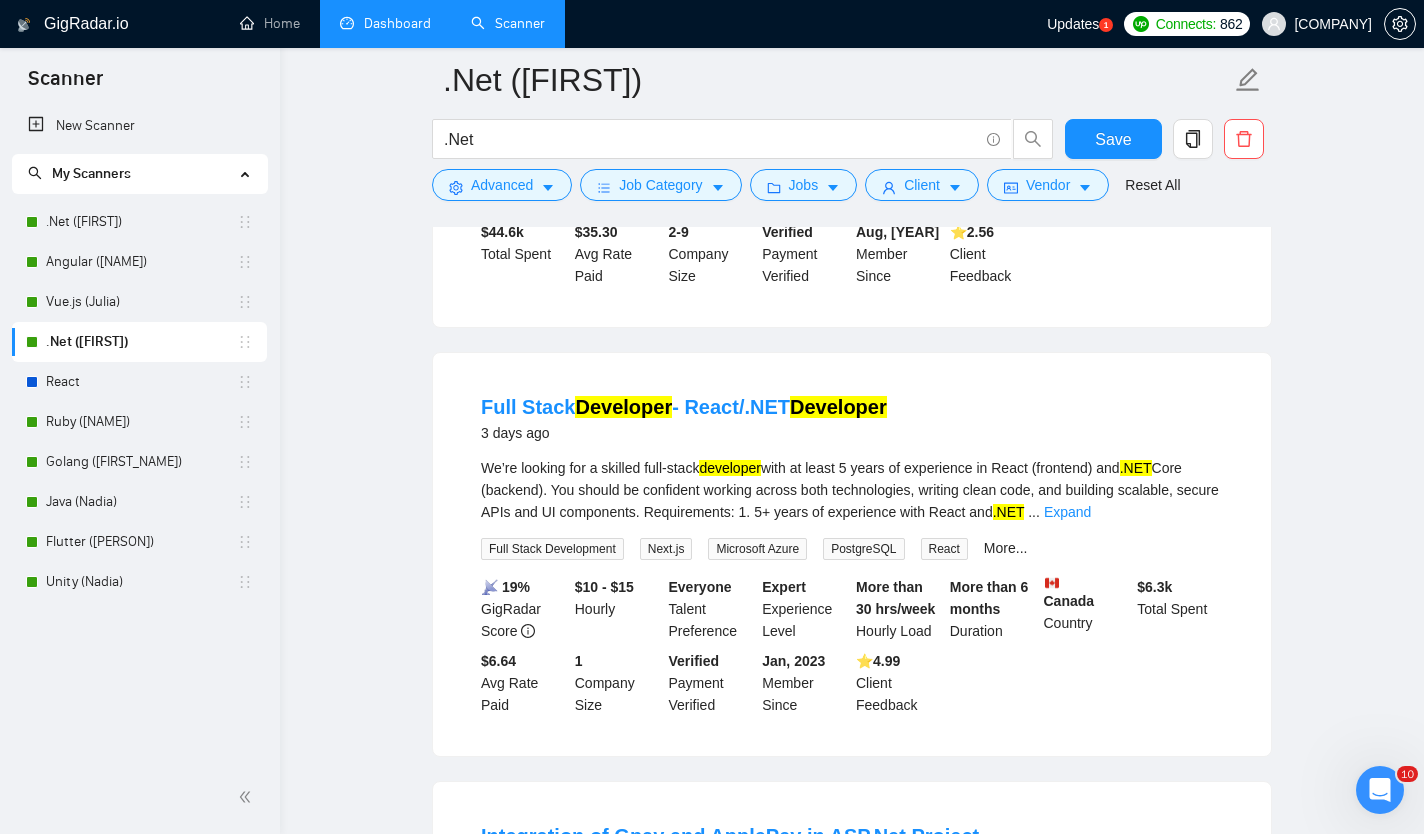 drag, startPoint x: 482, startPoint y: 303, endPoint x: 593, endPoint y: 217, distance: 140.41724 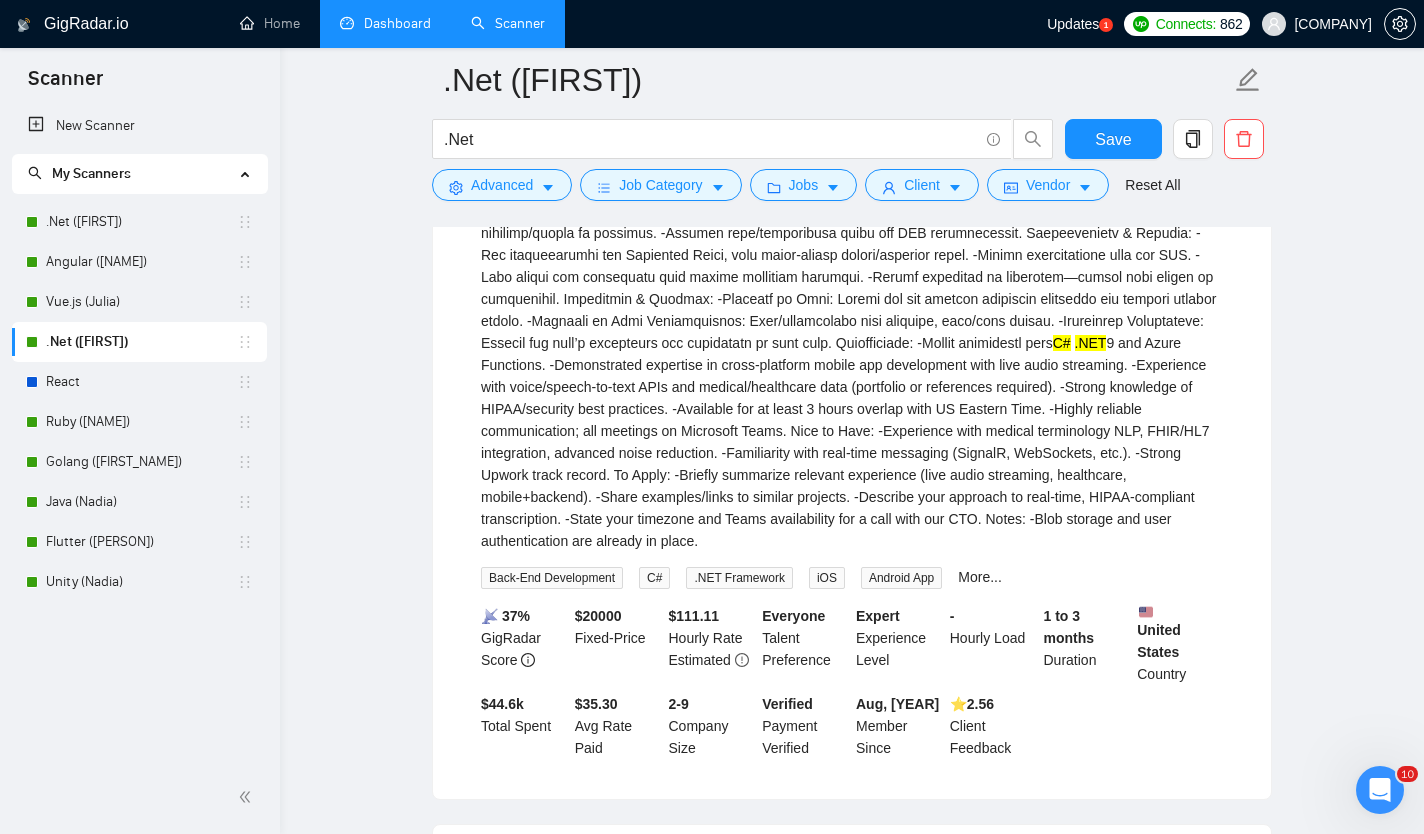 scroll, scrollTop: 1553, scrollLeft: 0, axis: vertical 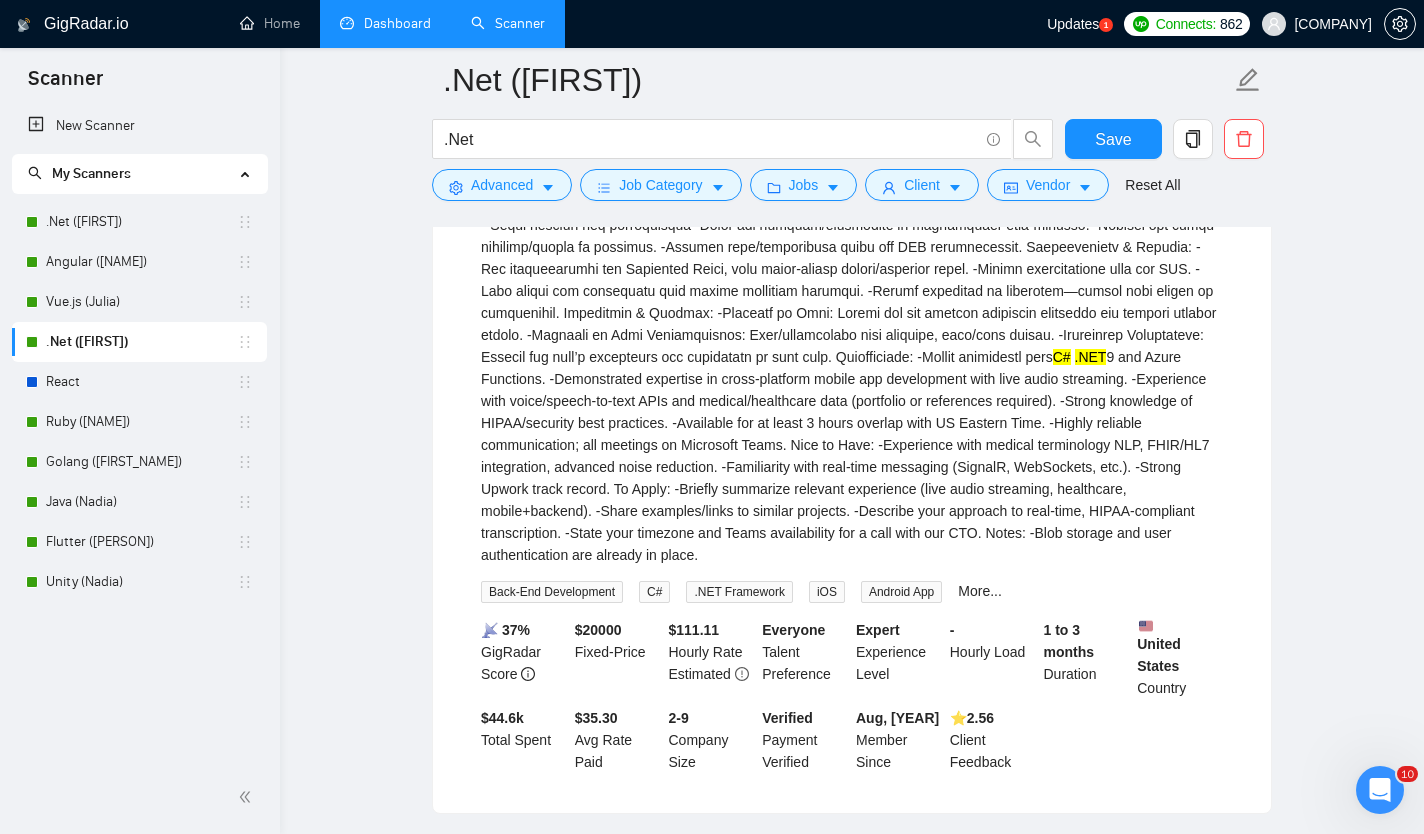 drag, startPoint x: 597, startPoint y: 583, endPoint x: 518, endPoint y: 270, distance: 322.81573 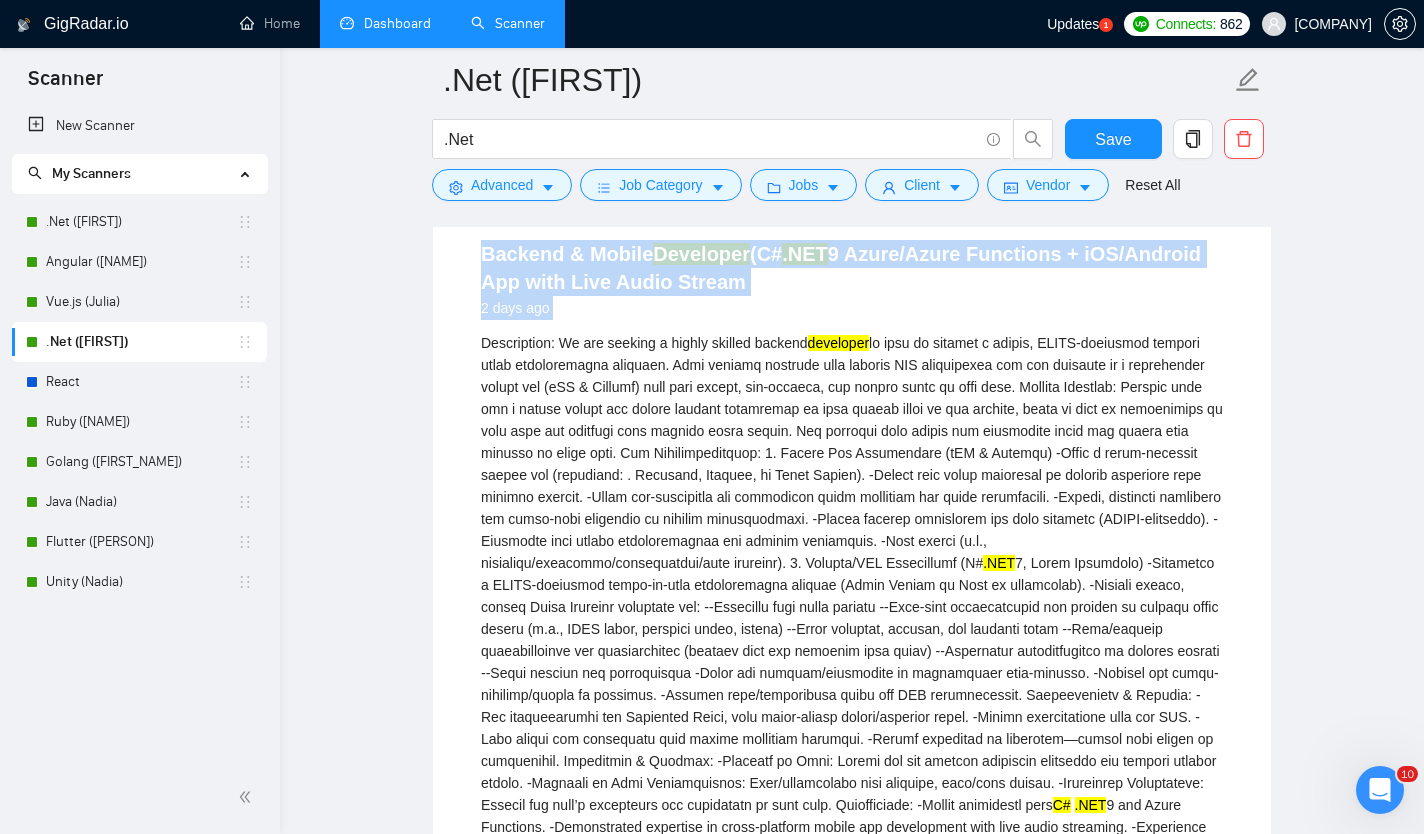 scroll, scrollTop: 1094, scrollLeft: 0, axis: vertical 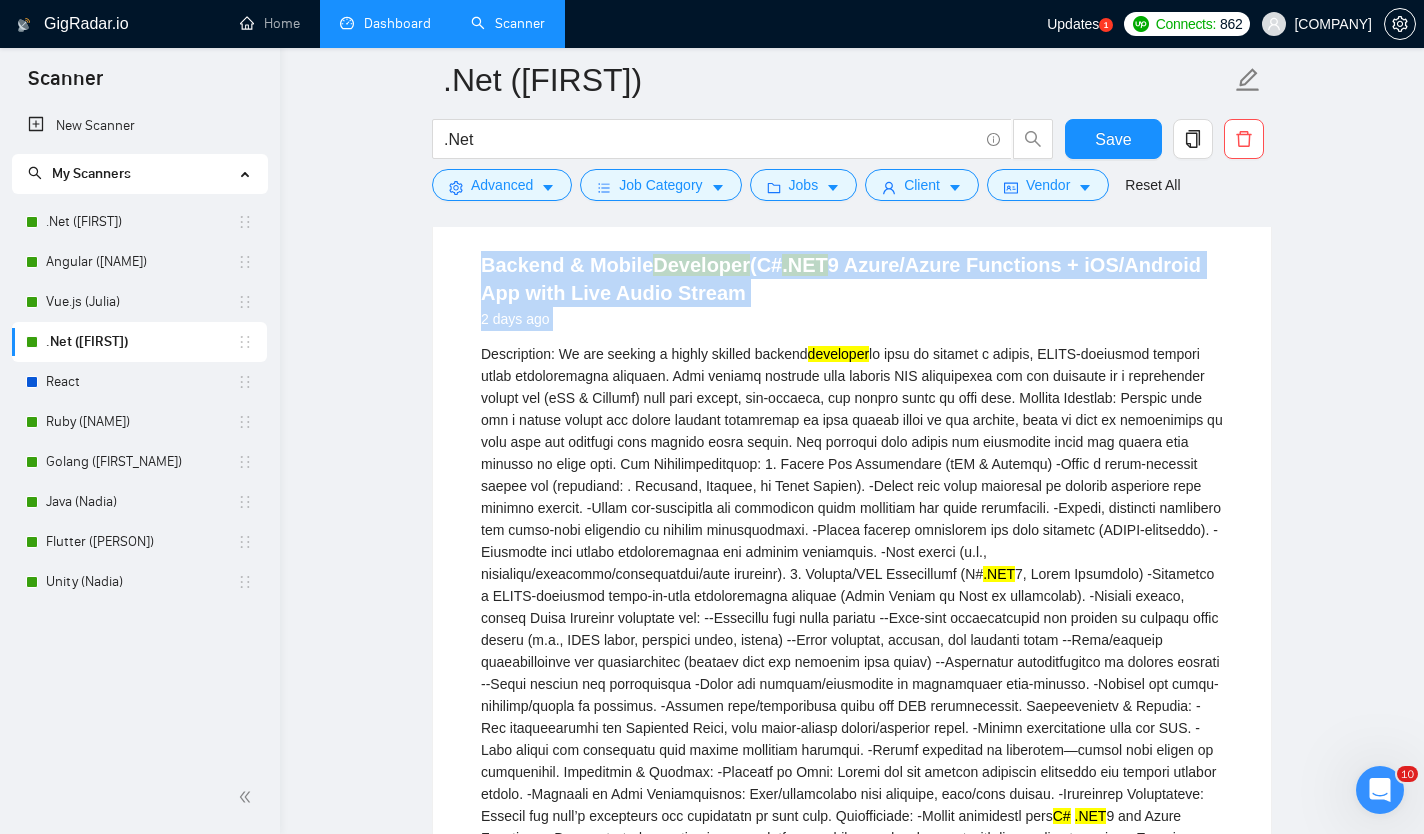 copy on "Description:
We are seeking a highly skilled backend  developer  or team to deliver a robust, HIPAA-compliant medical voice transcription solution. This project includes both backend API development and the creation of a lightweight mobile app (iOS & Android) that will record, pre-process, and stream audio in real time.
Project Overview:
Doctors will use a custom mobile app during patient encounters to live stream audio to our backend, where it will be transcribed in real time and inserted into medical chart fields. The solution must filter out background noise and ensure data privacy at every step.
Key Responsibilities:
1. Mobile App Development (iOS & Android)
-Build a cross-platform mobile app (preferred: . Avalonia, Flutter, or React Native).
-Enable live audio streaming to backend endpoints with minimal latency.
-Audio pre-processing for background noise filtering and voice enhancement.
-Simple, intuitive interface for hands-free operation by medical professionals.
-Secure session initiation and data ..." 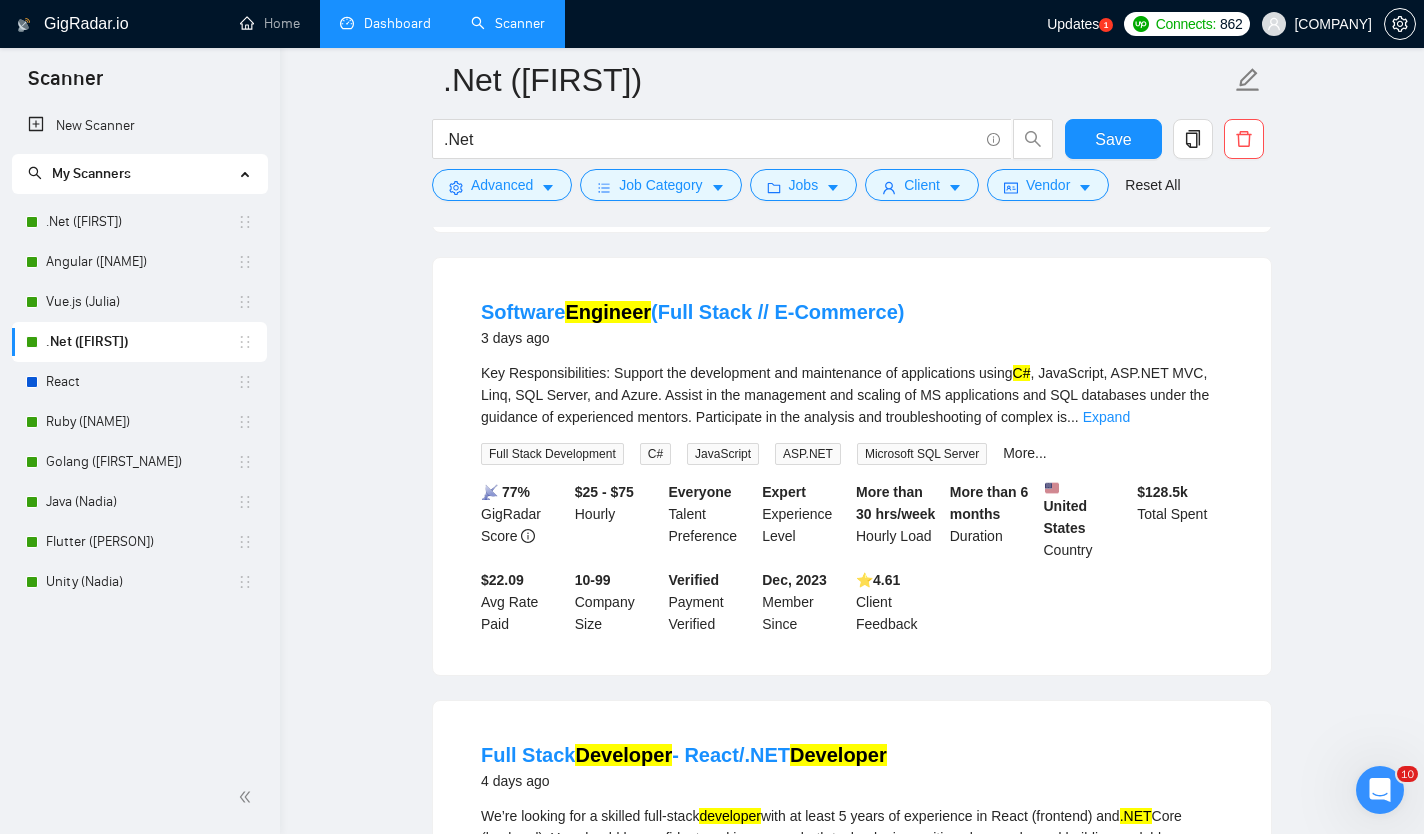 scroll, scrollTop: 3066, scrollLeft: 0, axis: vertical 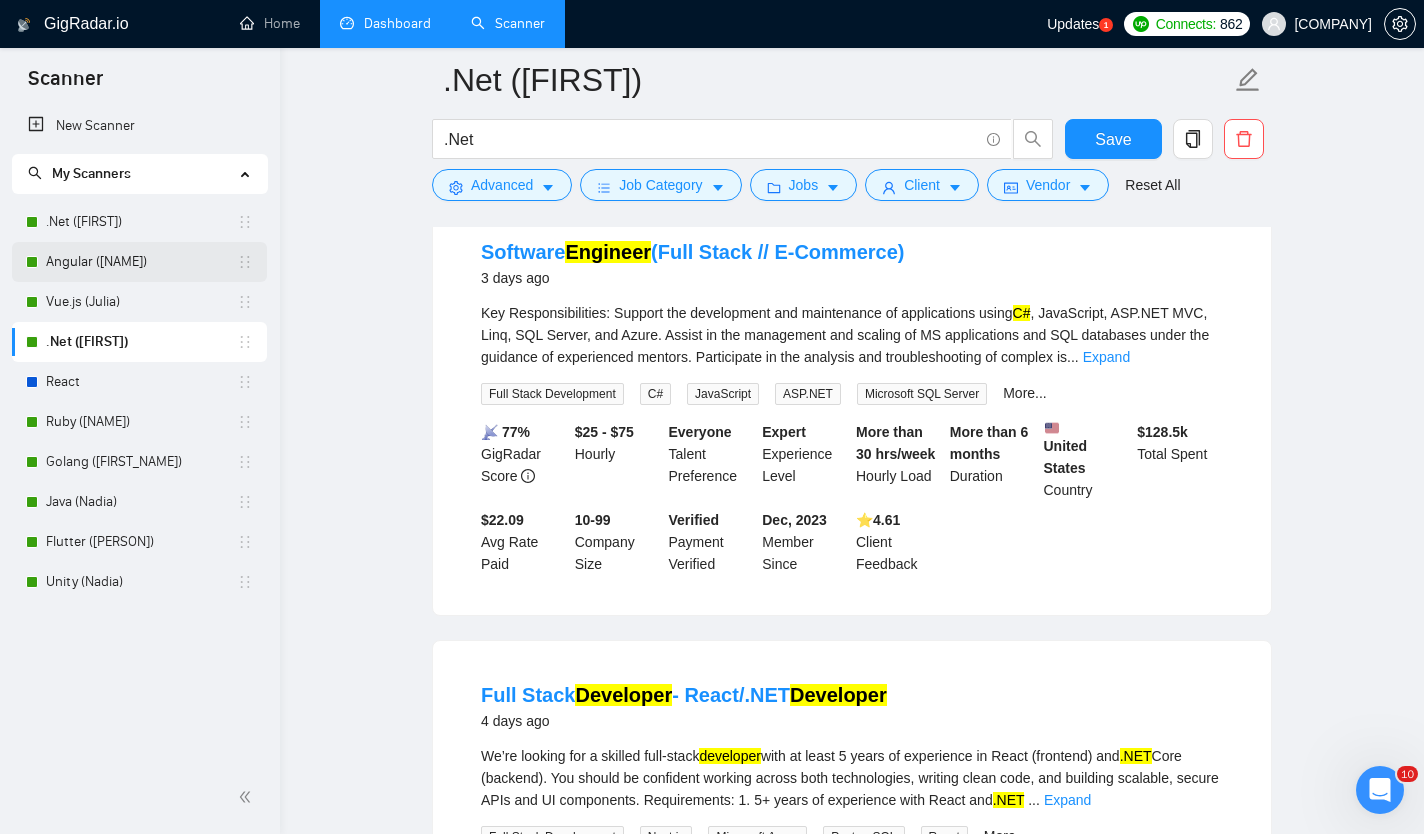 click on "Angular ([NAME])" at bounding box center (141, 262) 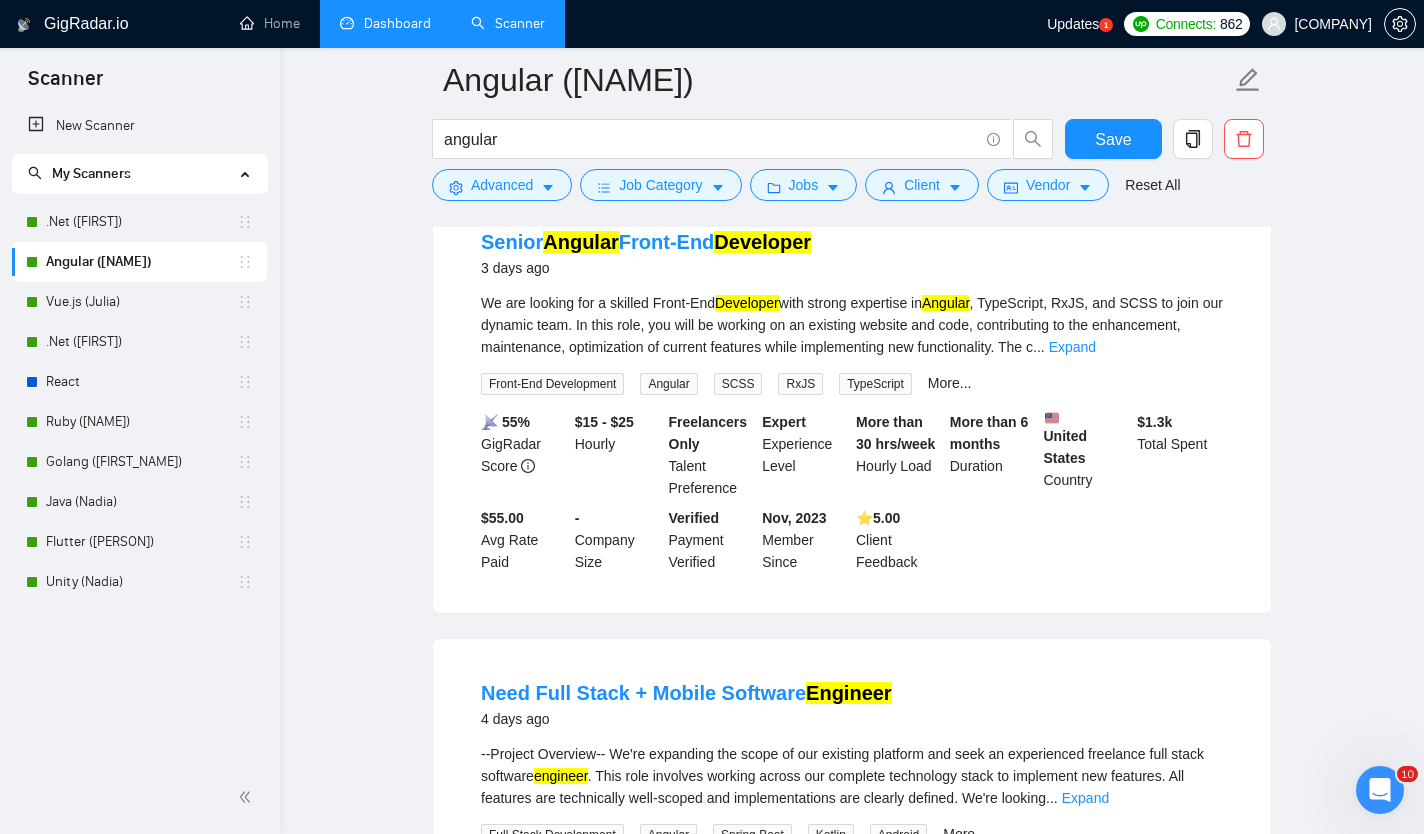 scroll, scrollTop: 201, scrollLeft: 0, axis: vertical 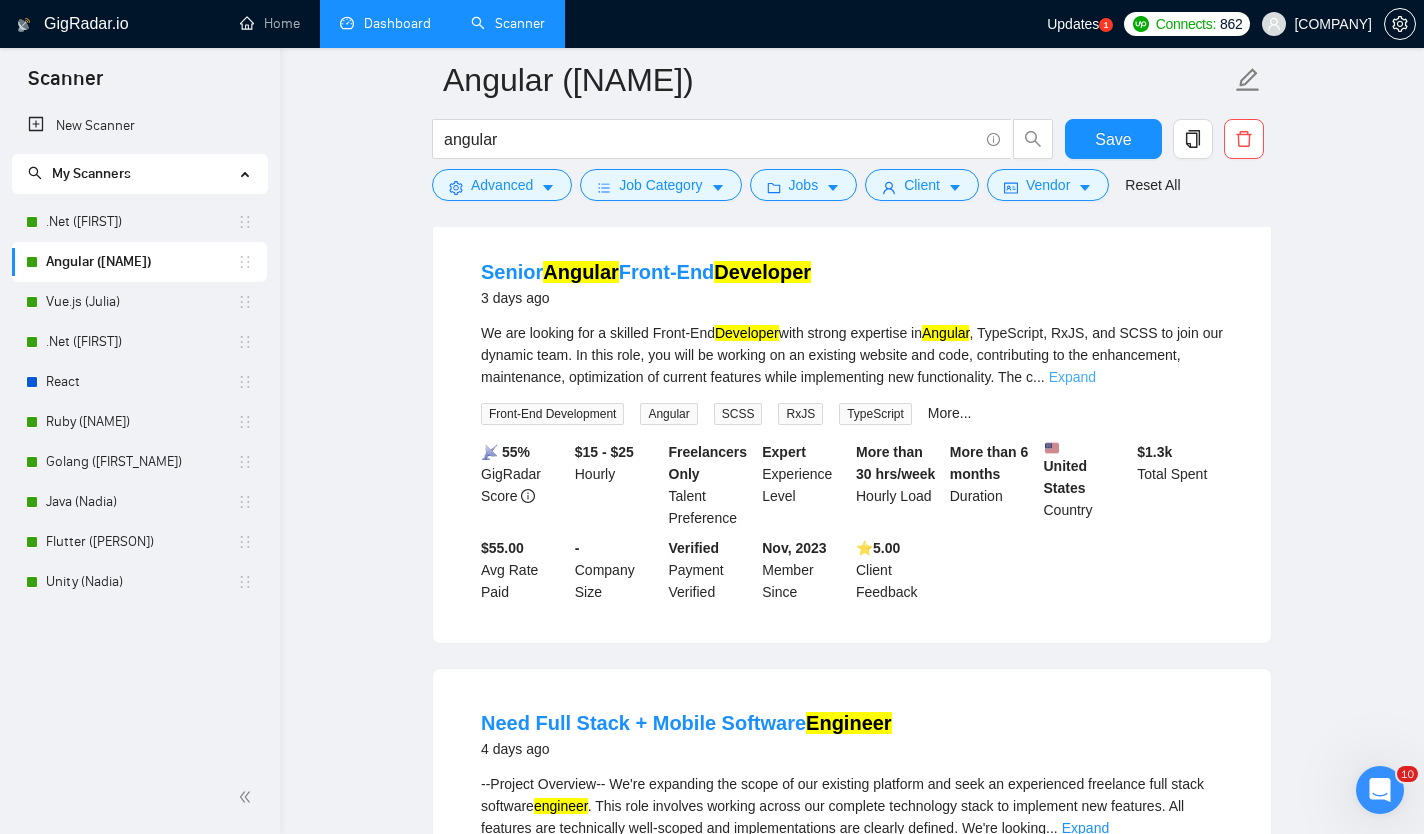click on "Expand" at bounding box center [1072, 377] 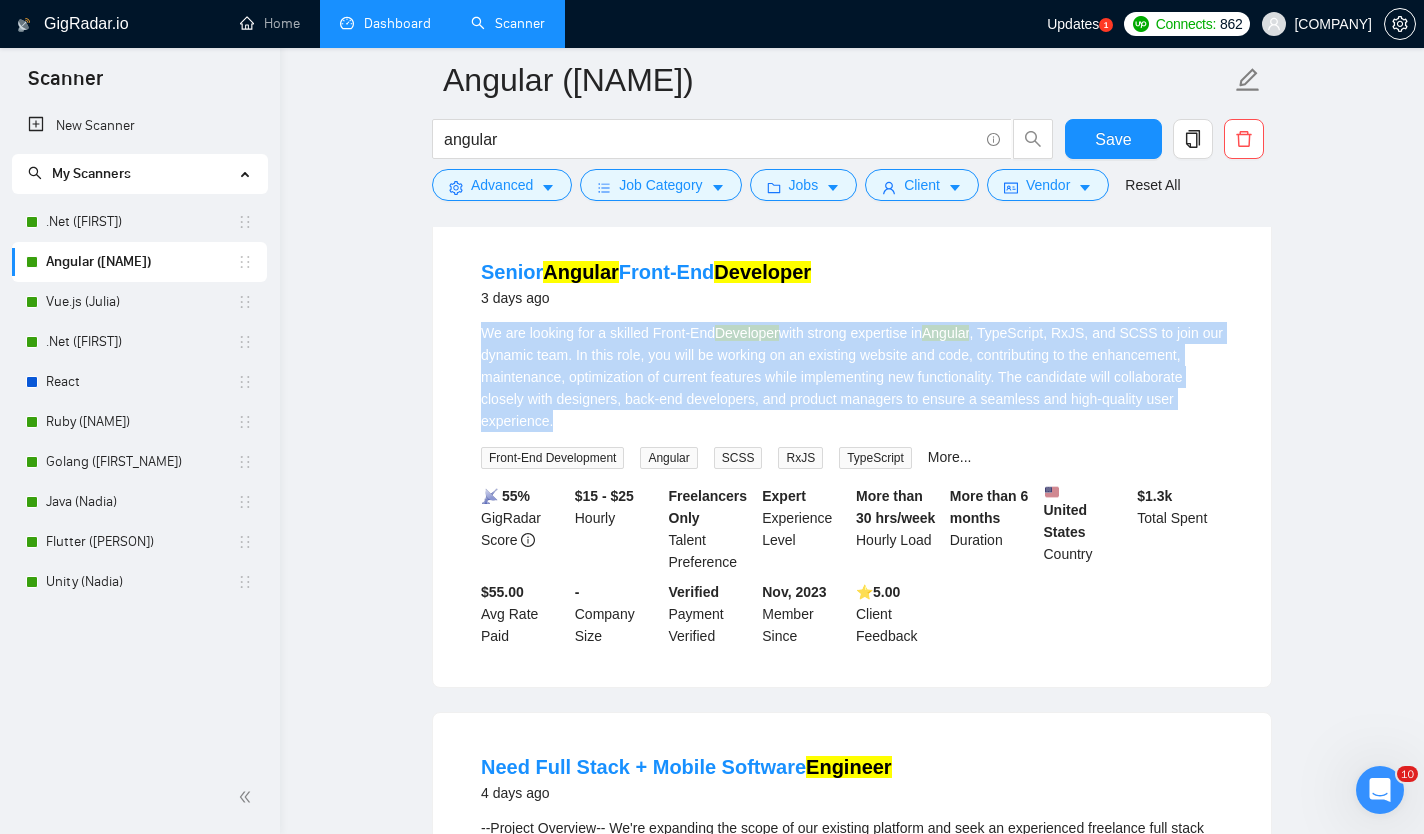 drag, startPoint x: 688, startPoint y: 421, endPoint x: 475, endPoint y: 340, distance: 227.88155 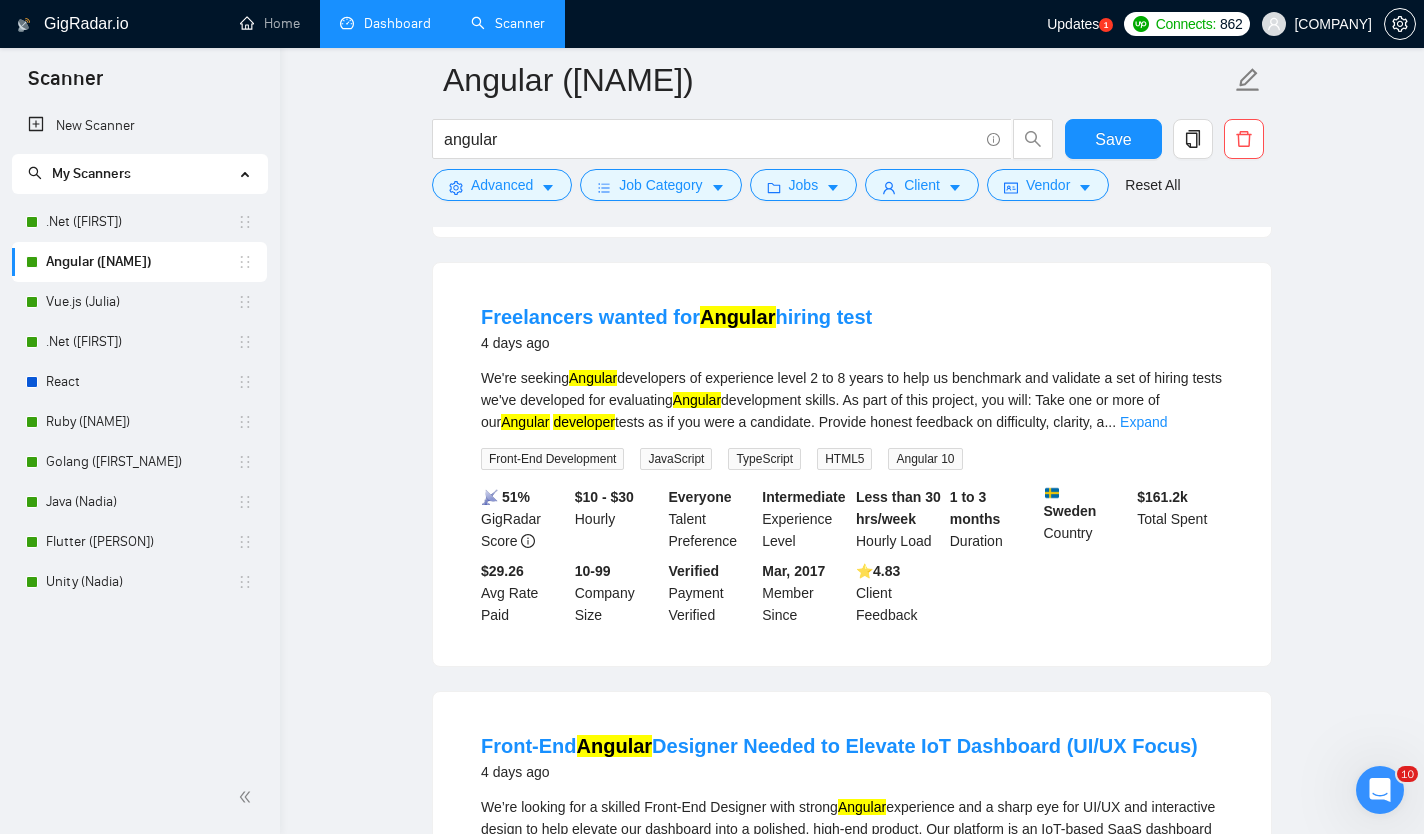 scroll, scrollTop: 1536, scrollLeft: 0, axis: vertical 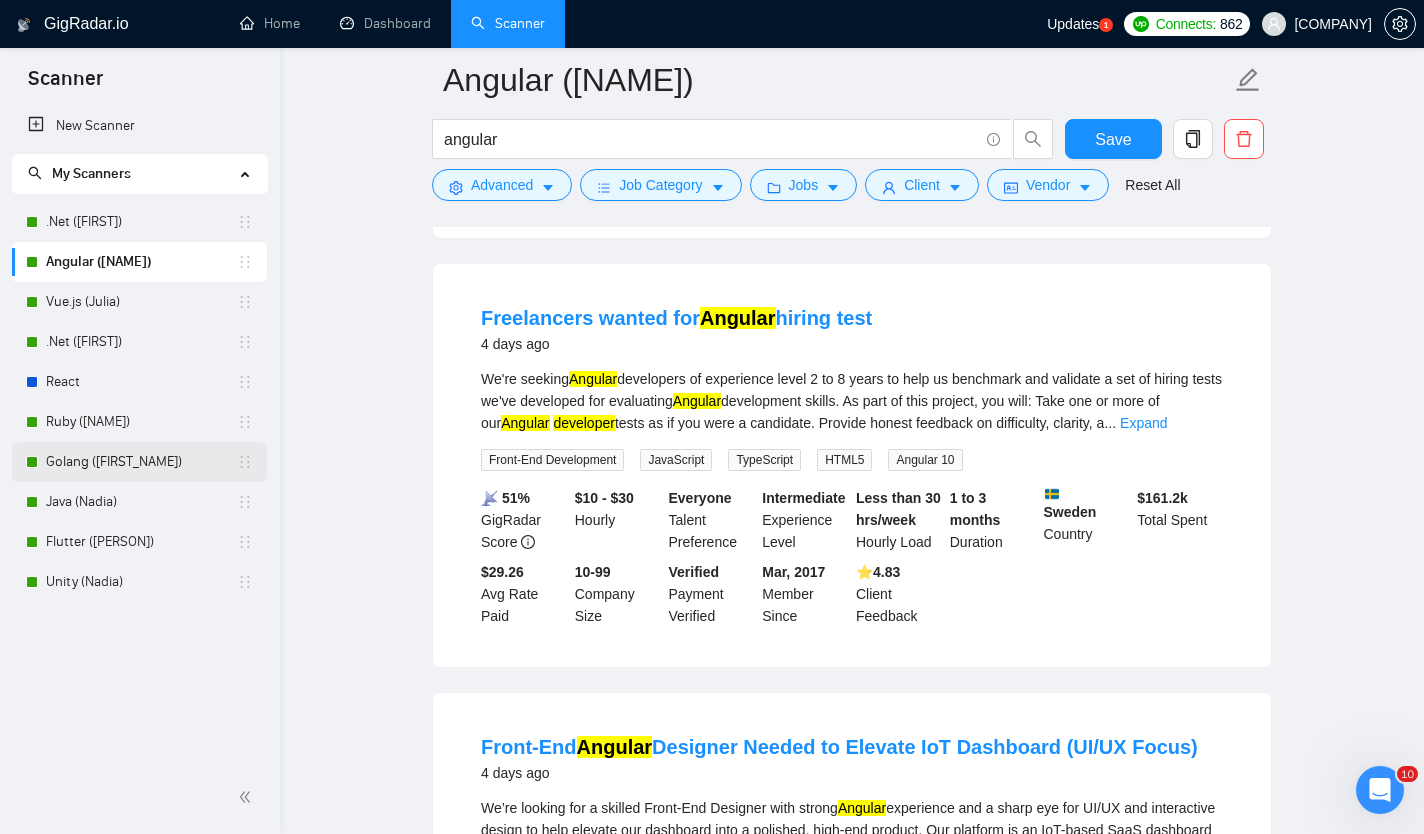 click on "Golang ([FIRST_NAME])" at bounding box center [141, 462] 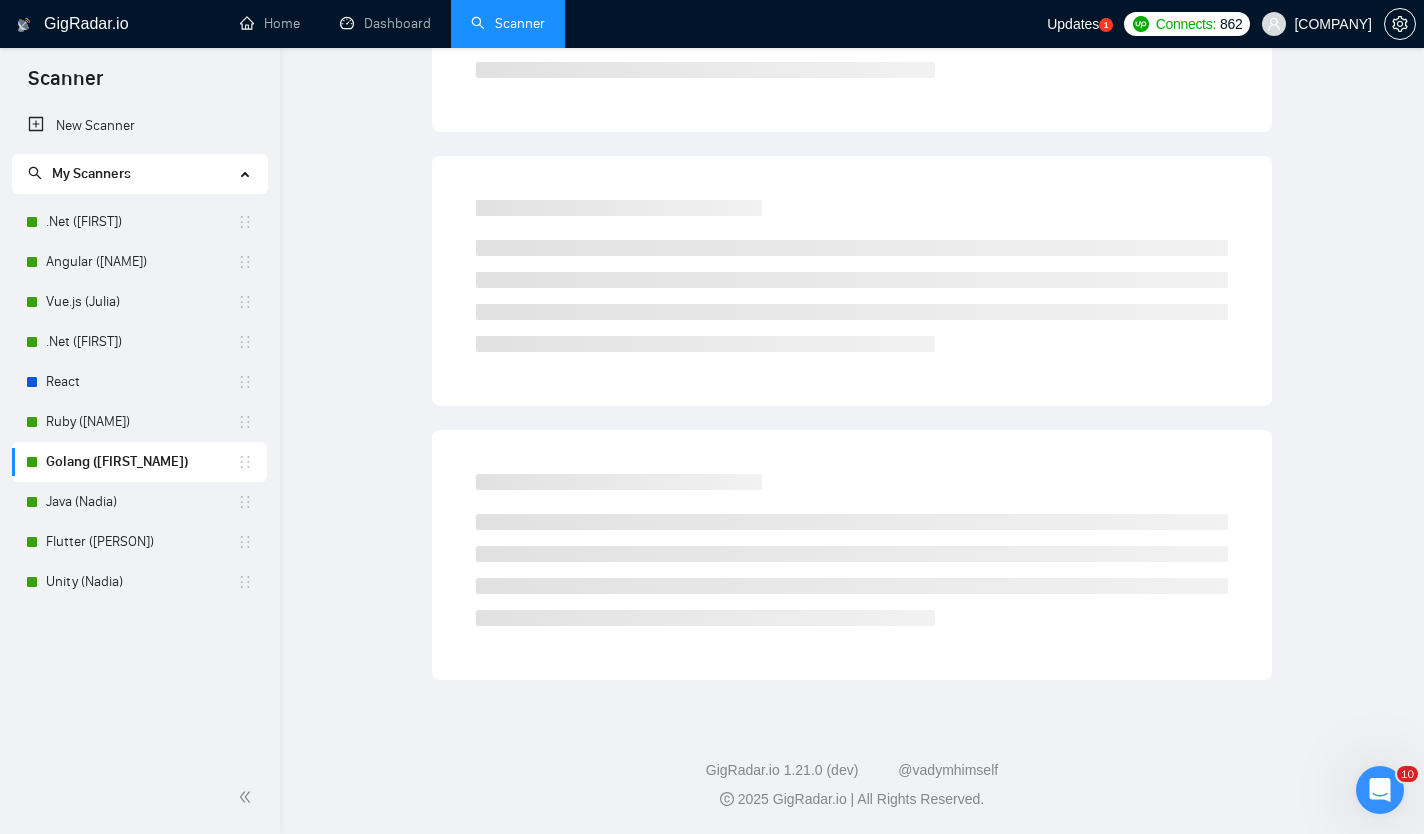 scroll, scrollTop: 0, scrollLeft: 0, axis: both 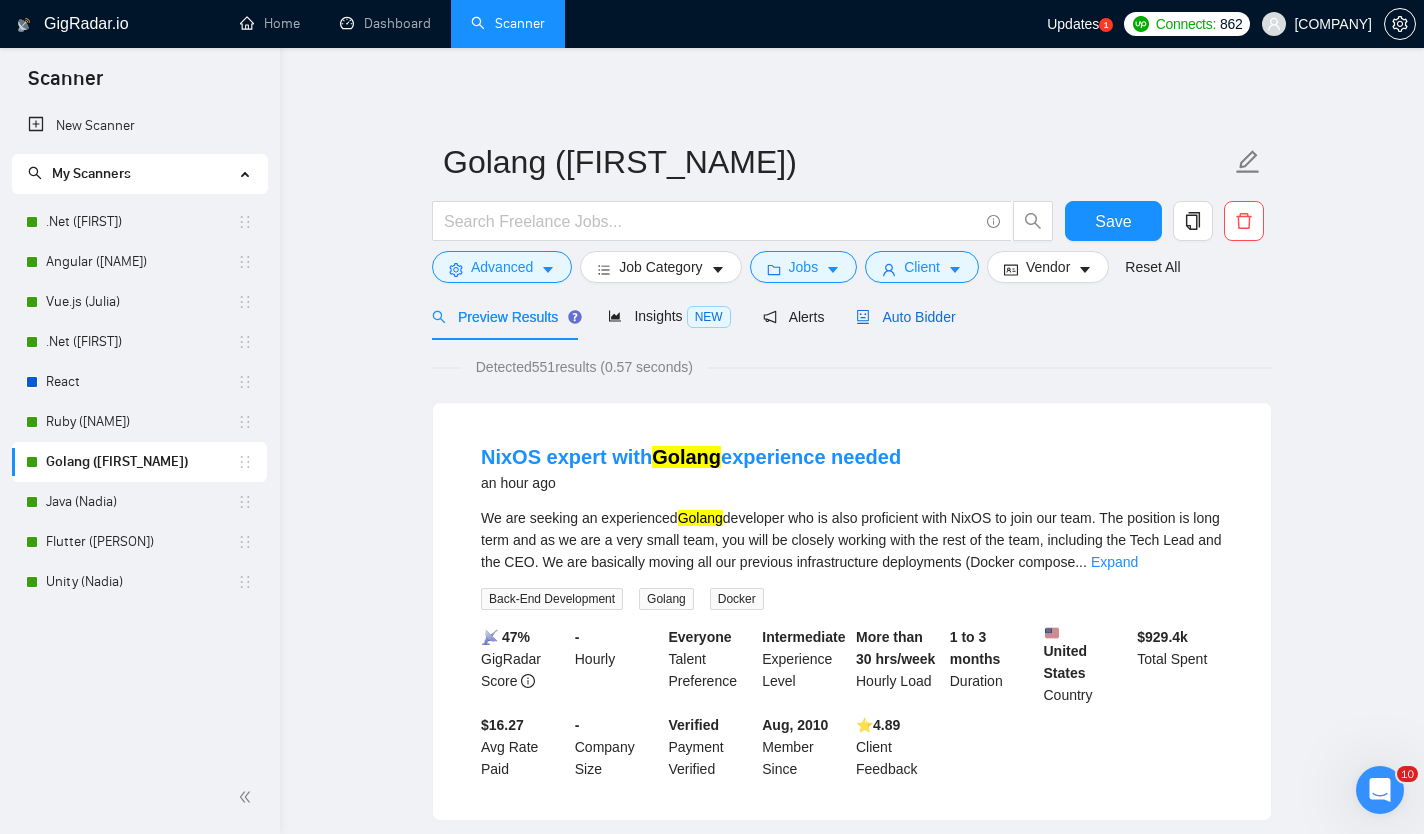 click on "Auto Bidder" at bounding box center [905, 317] 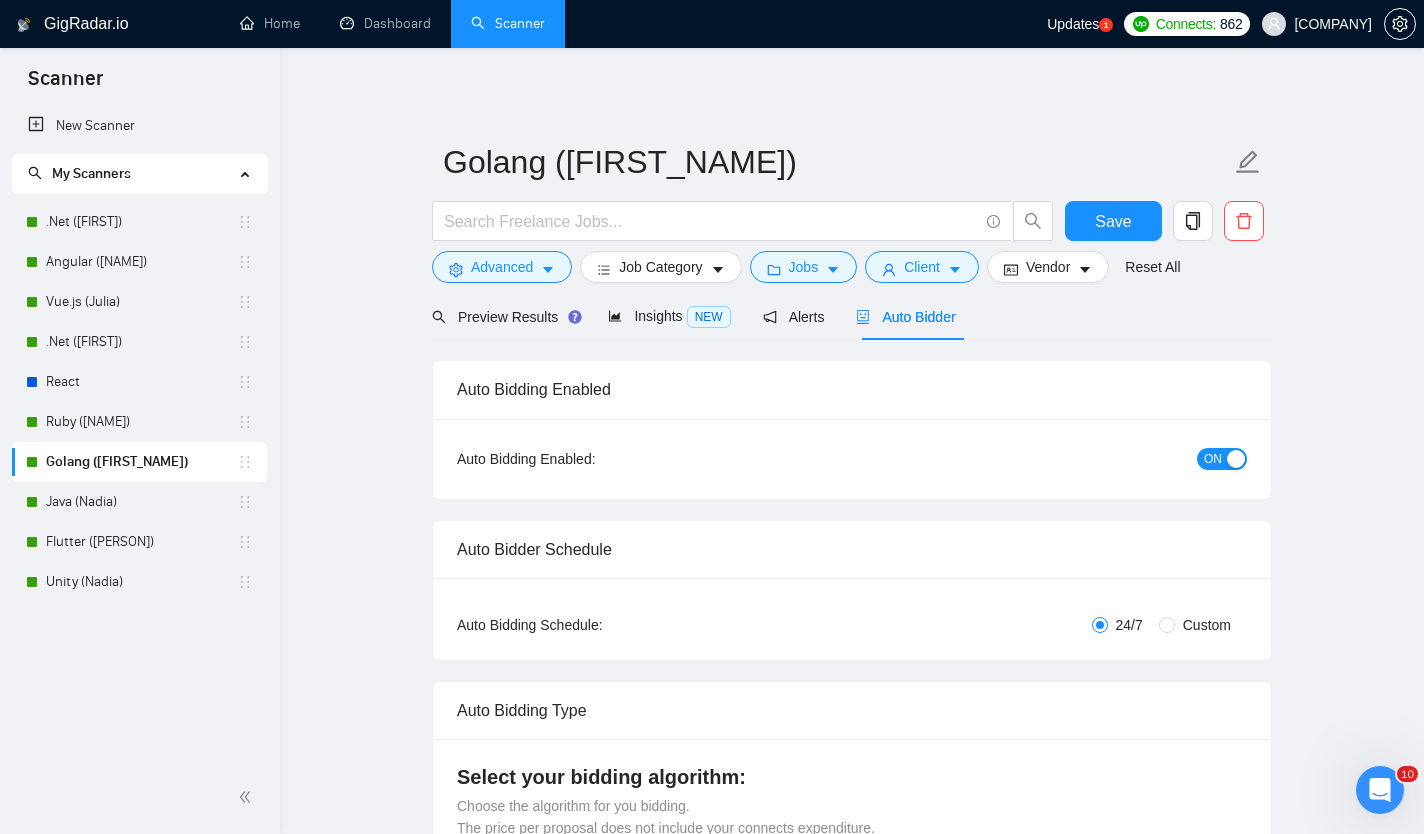 type 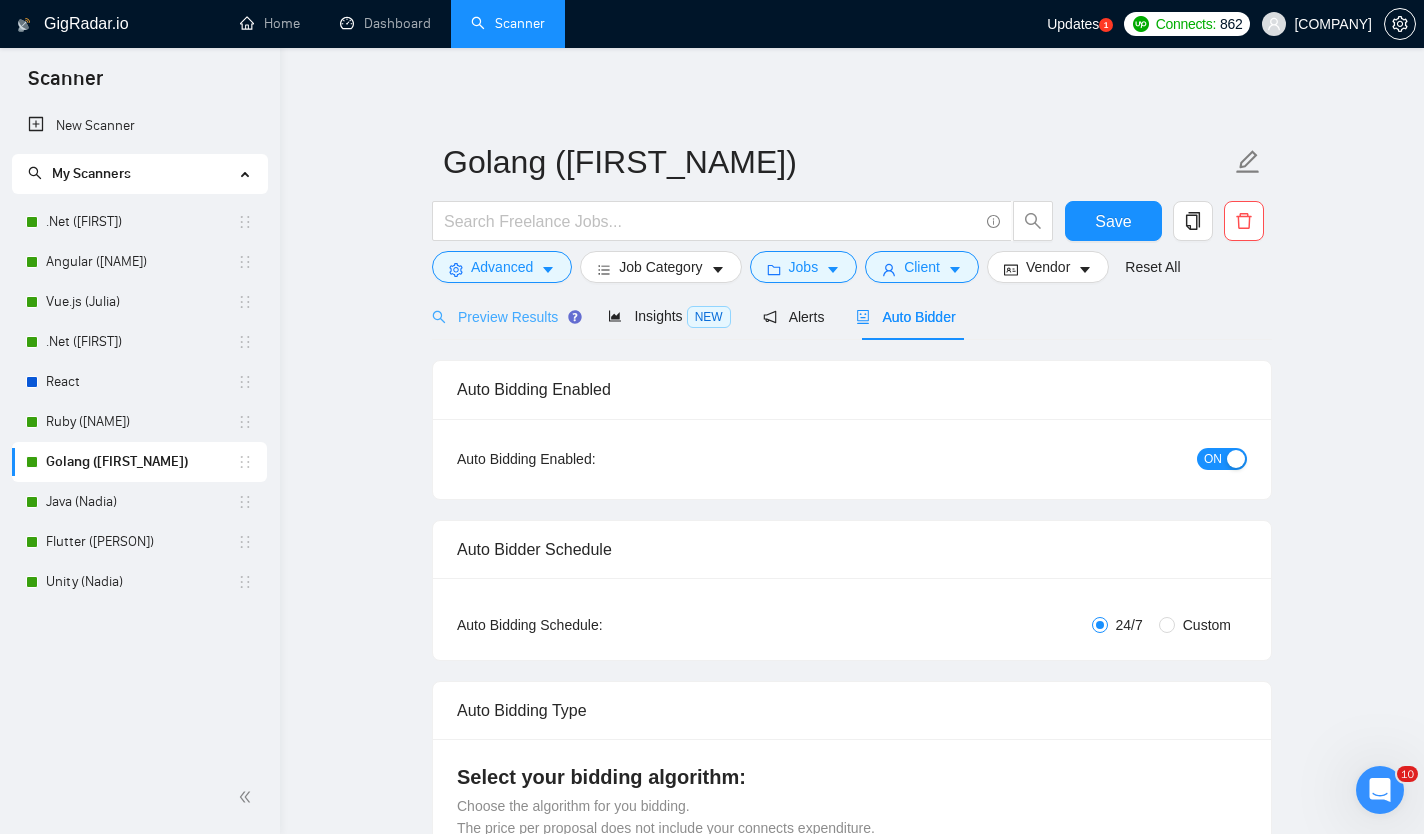 click on "Preview Results" at bounding box center (504, 316) 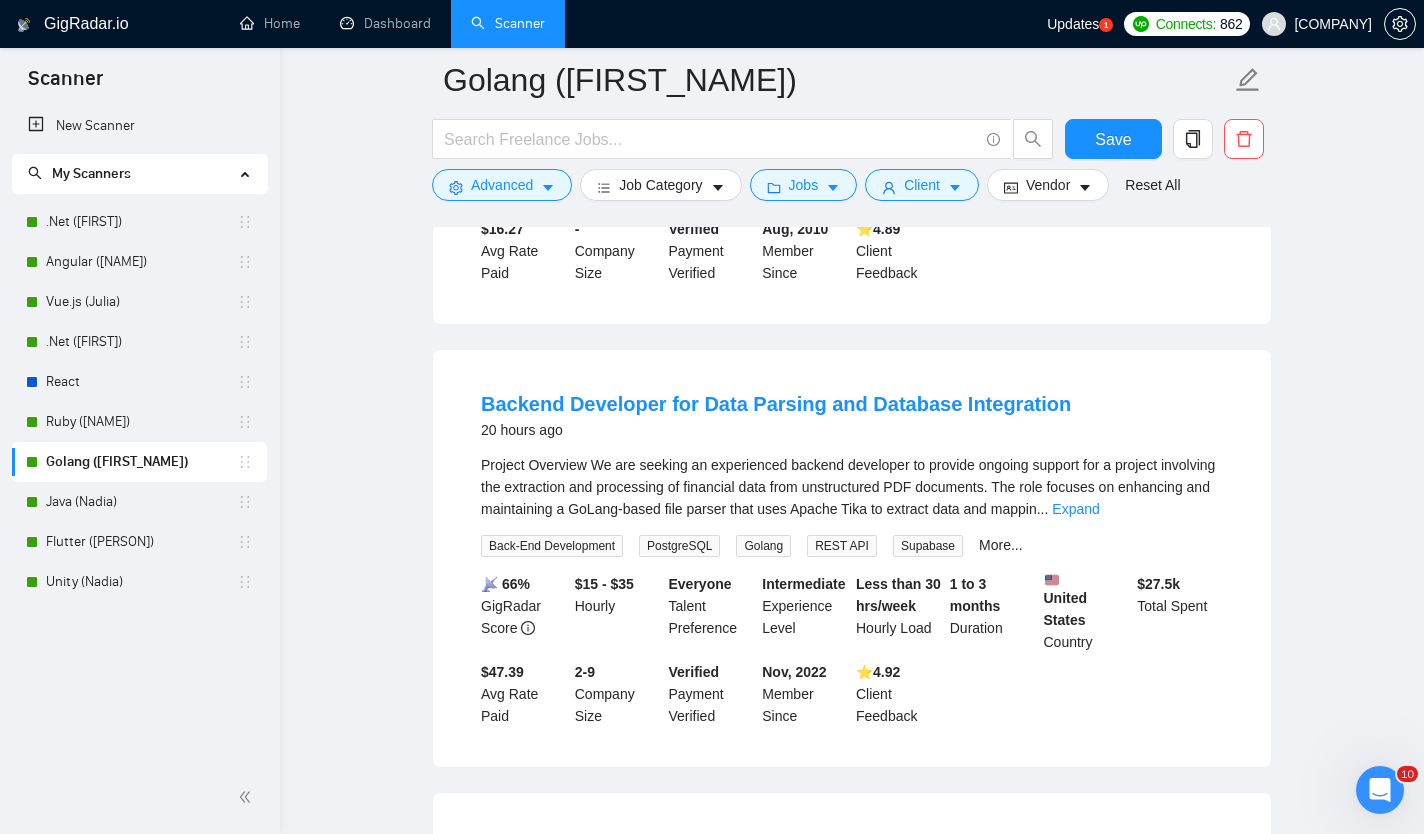 scroll, scrollTop: 511, scrollLeft: 0, axis: vertical 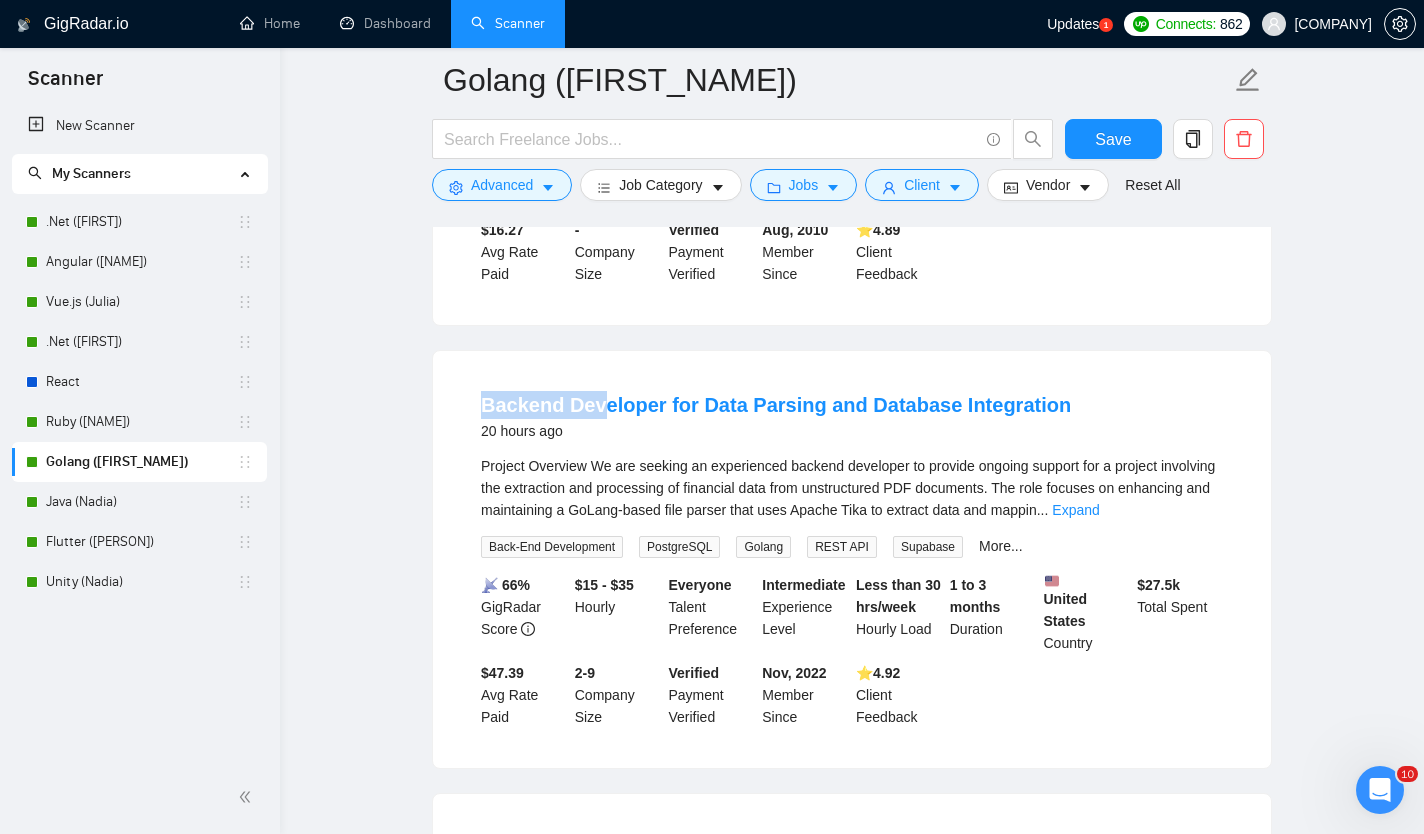 drag, startPoint x: 467, startPoint y: 404, endPoint x: 603, endPoint y: 391, distance: 136.6199 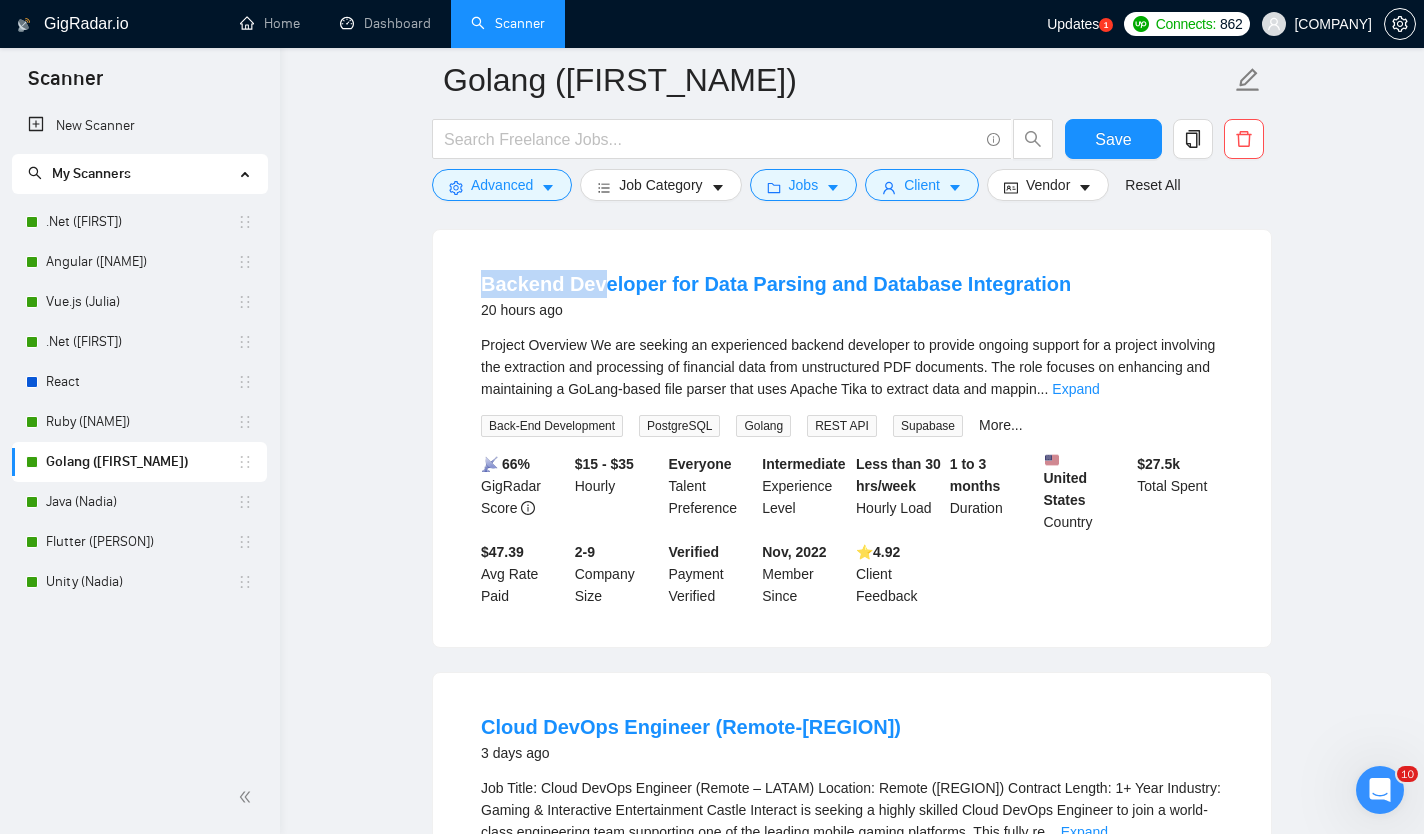 scroll, scrollTop: 630, scrollLeft: 0, axis: vertical 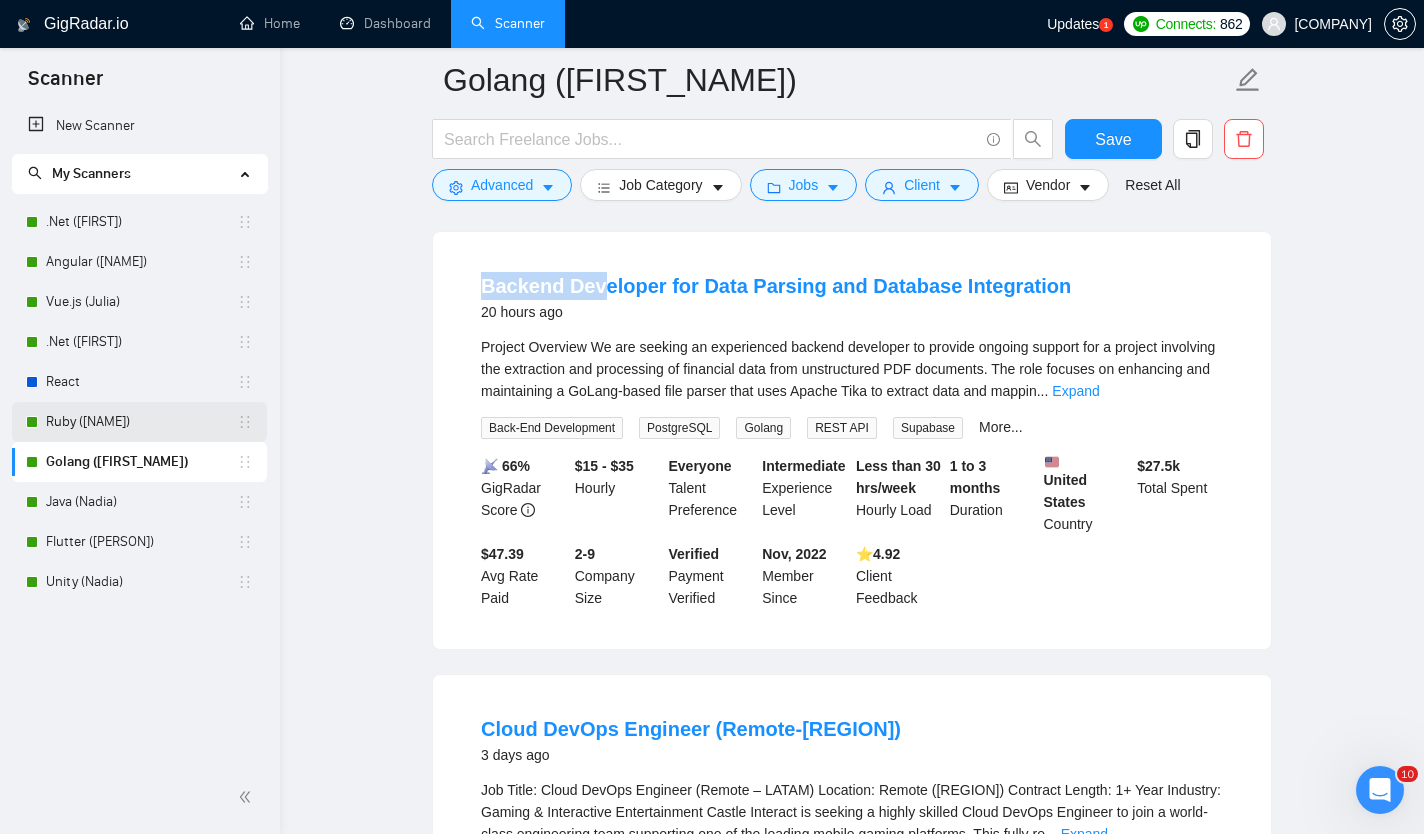 click on "Ruby ([NAME])" at bounding box center (141, 422) 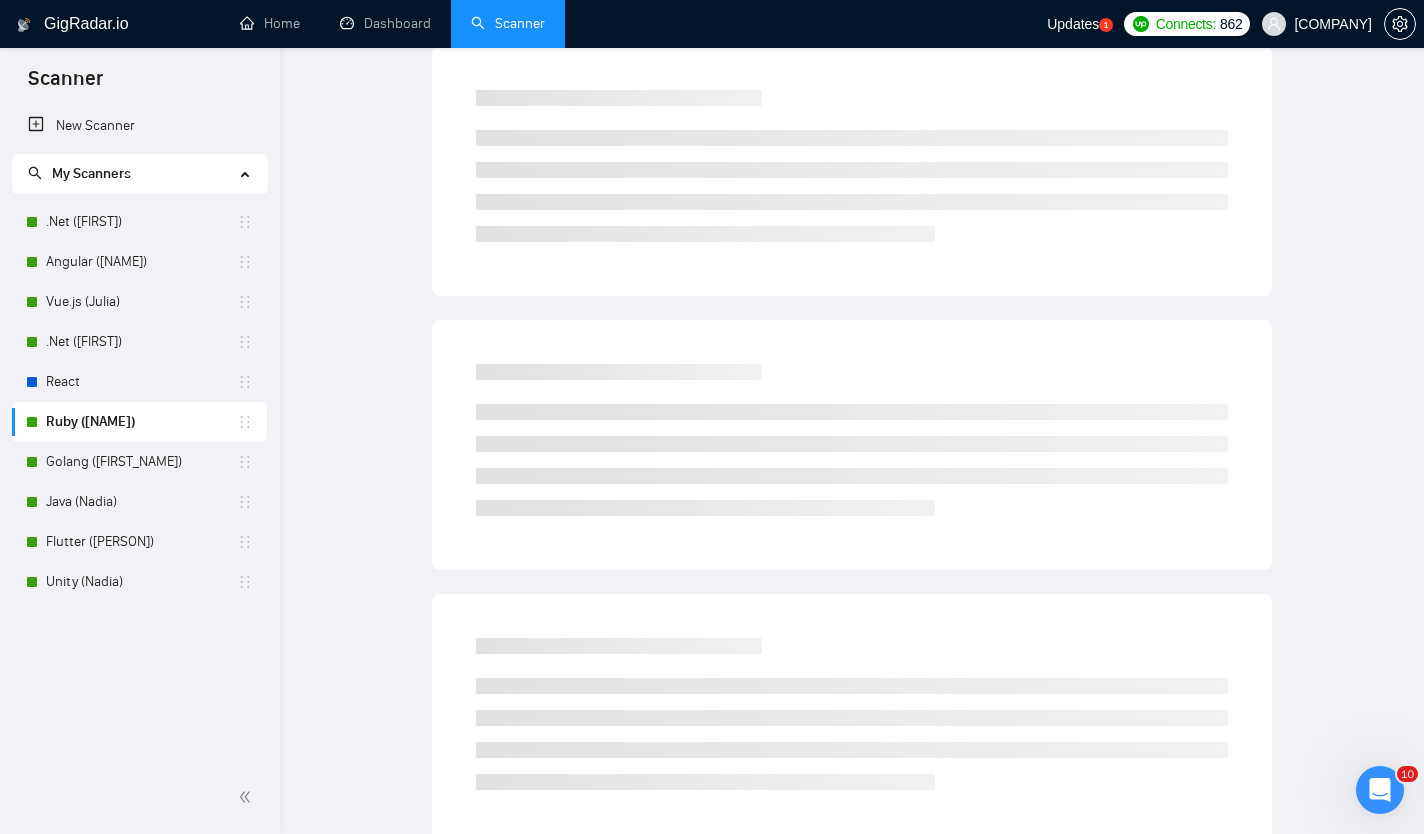 scroll, scrollTop: 0, scrollLeft: 0, axis: both 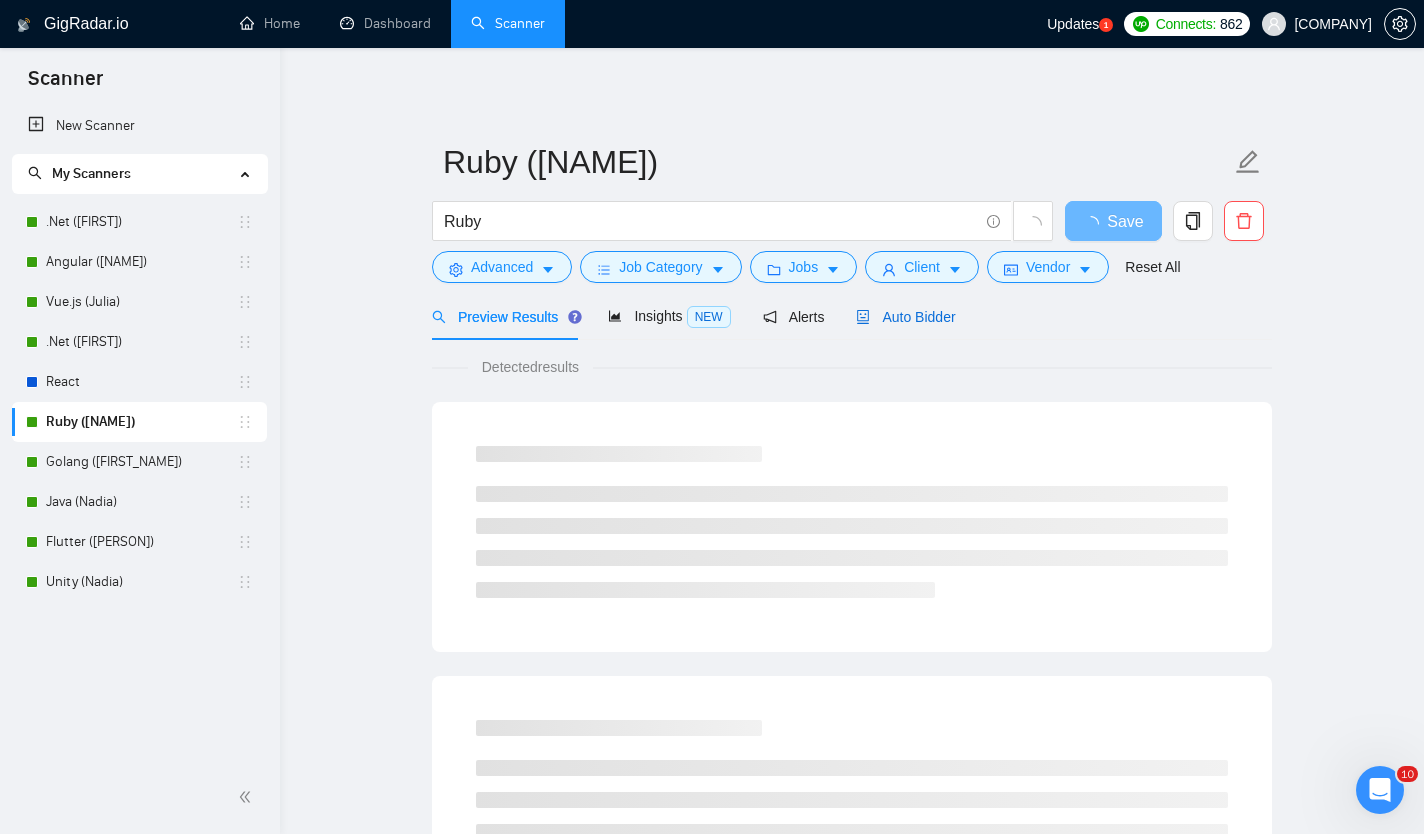 click on "Auto Bidder" at bounding box center [905, 317] 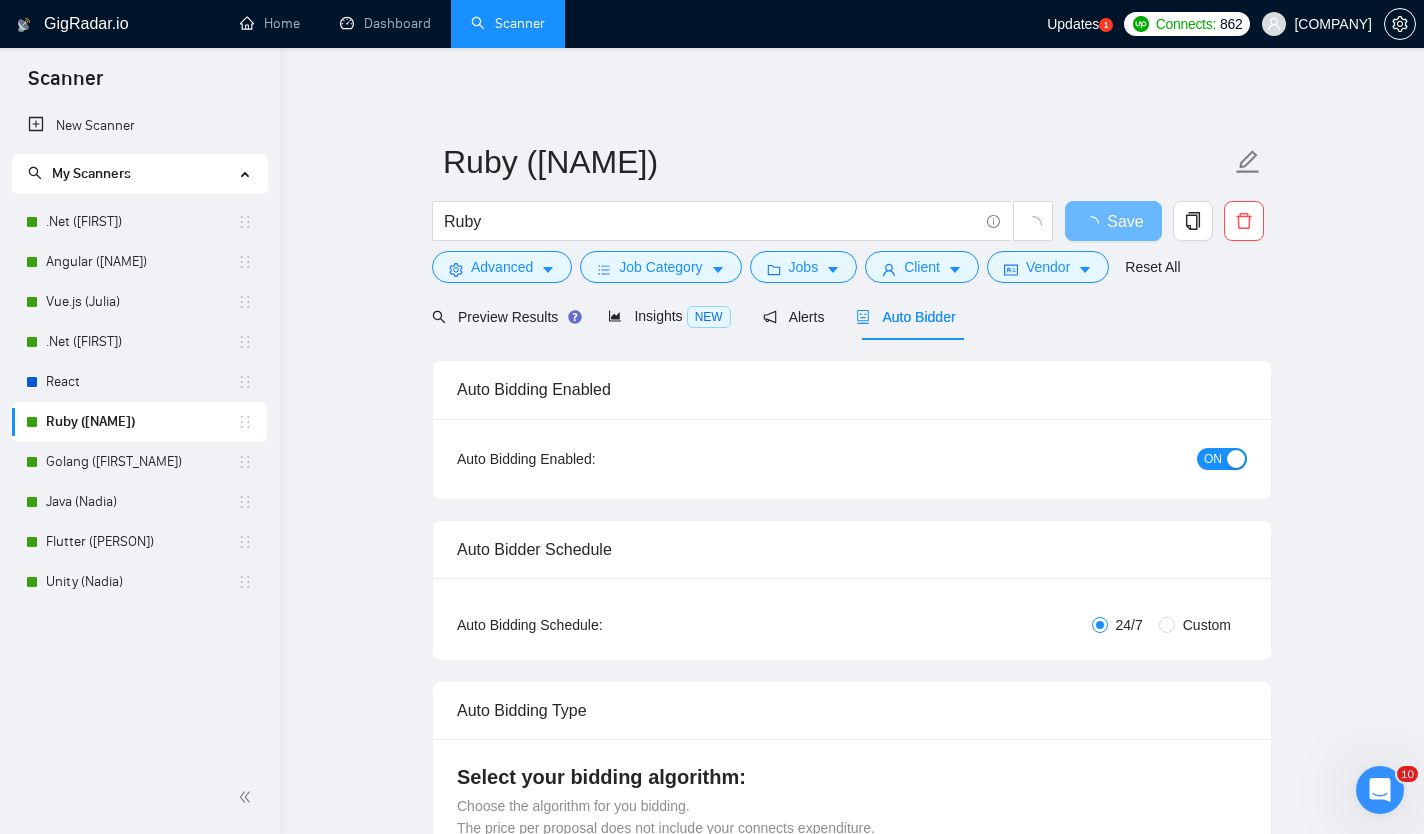 type 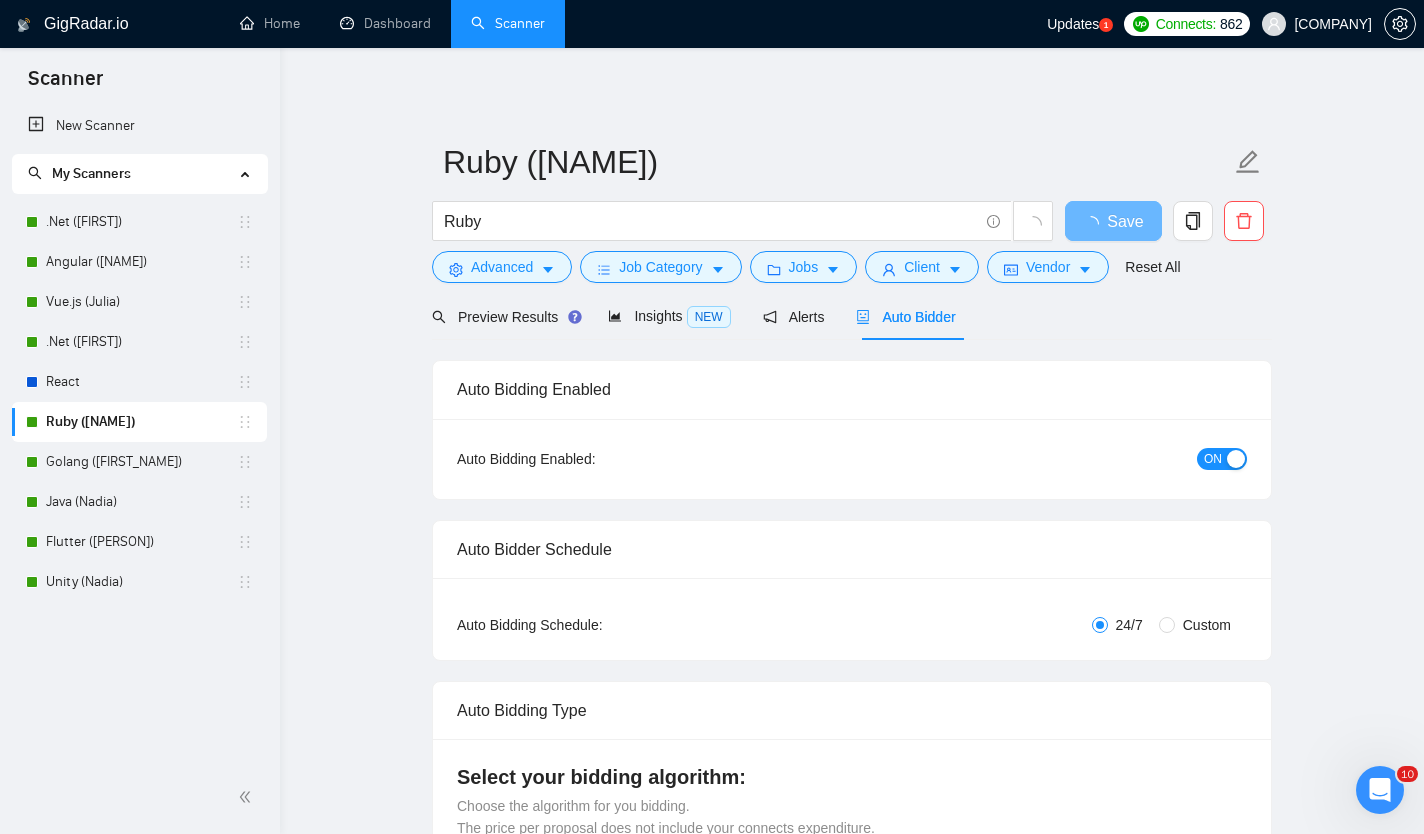 checkbox on "true" 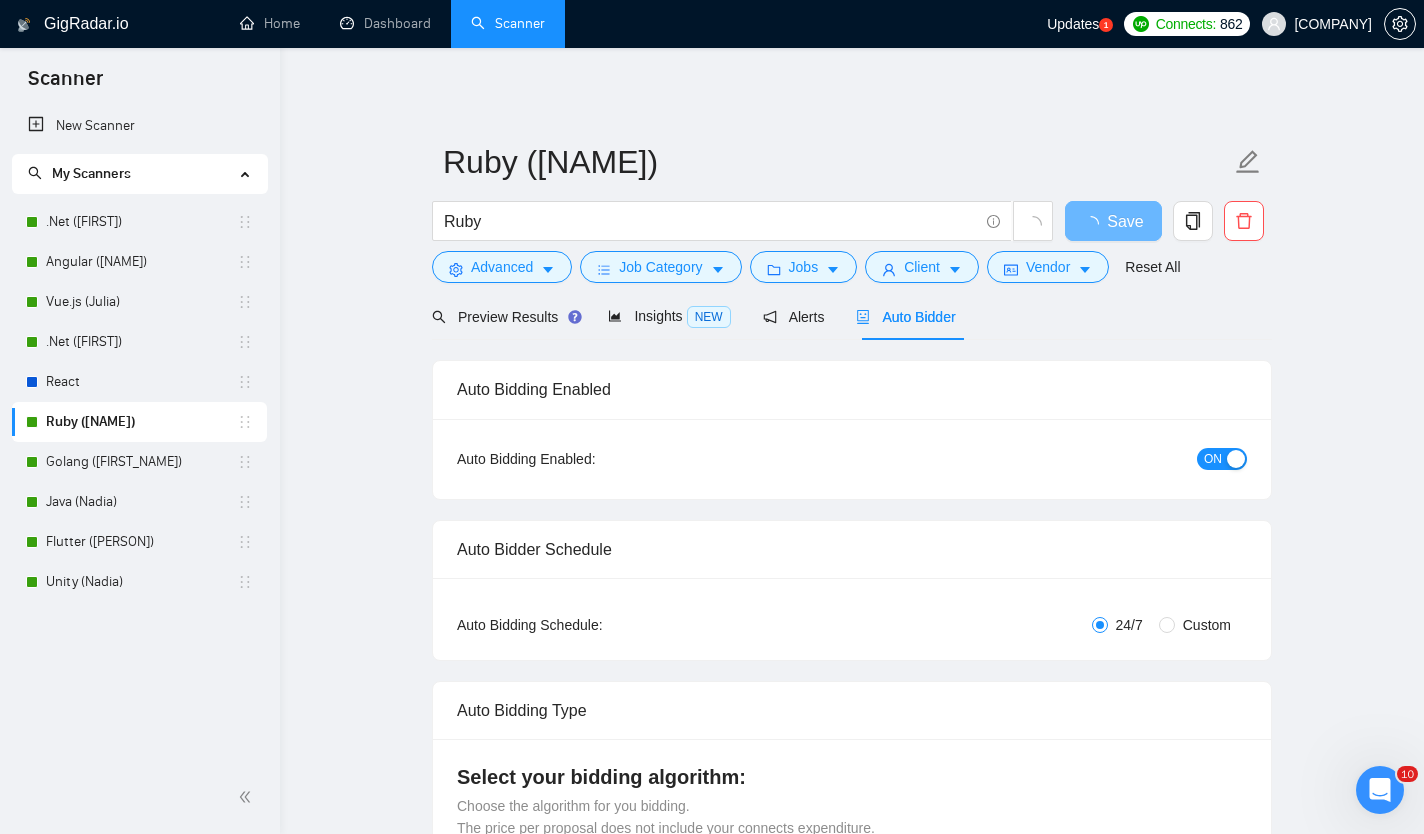 type 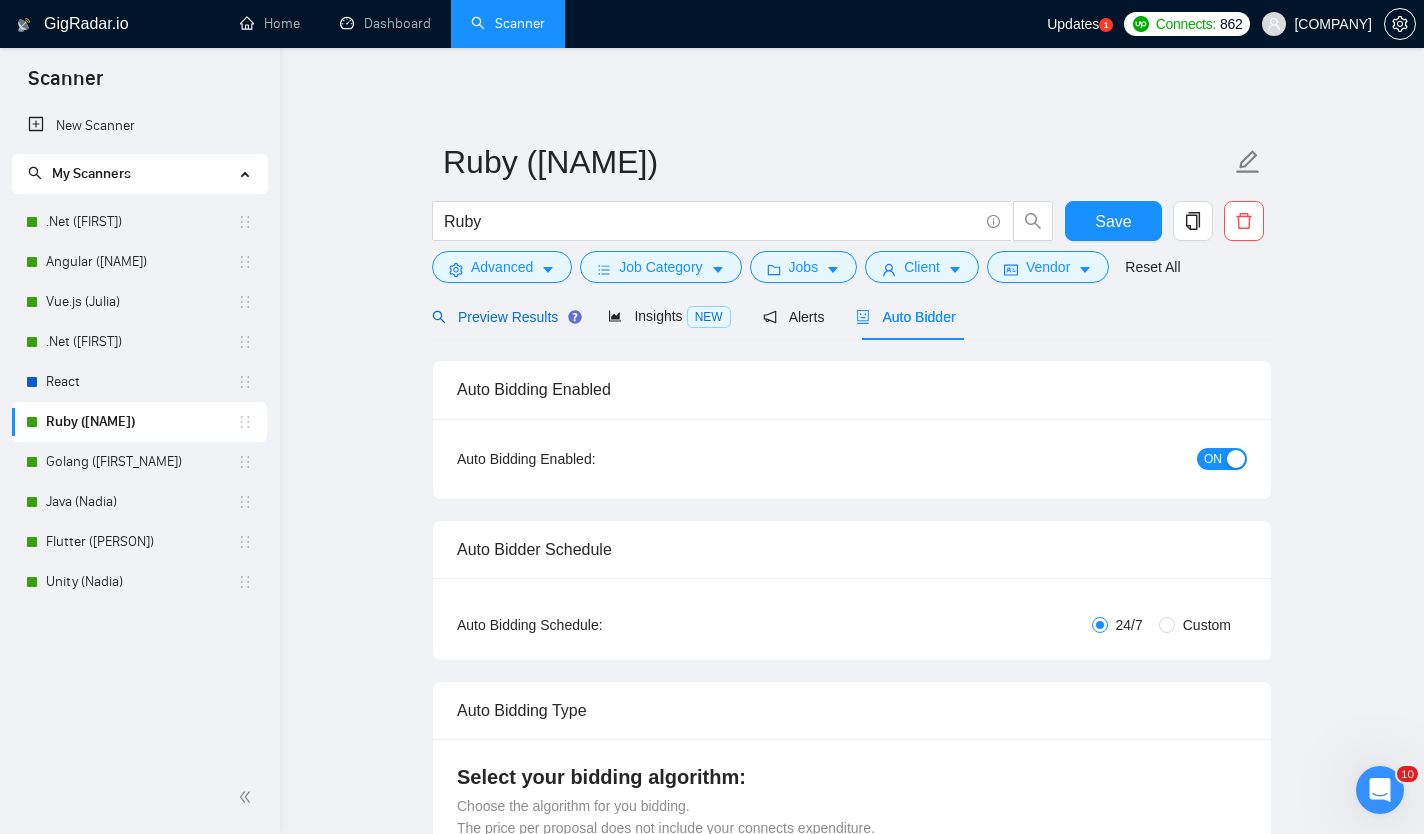 click on "Preview Results" at bounding box center [504, 317] 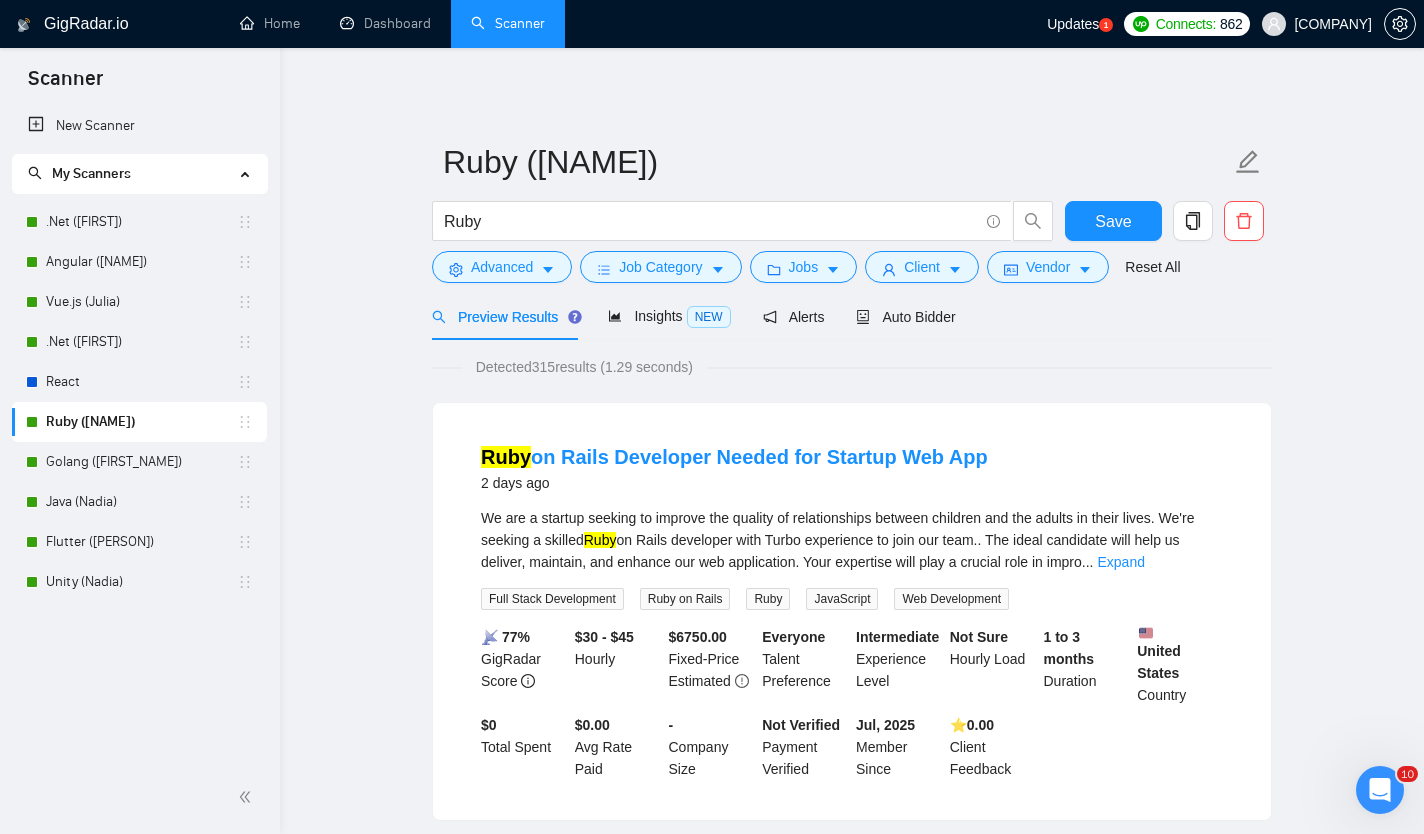 drag, startPoint x: 461, startPoint y: 451, endPoint x: 1013, endPoint y: 463, distance: 552.13043 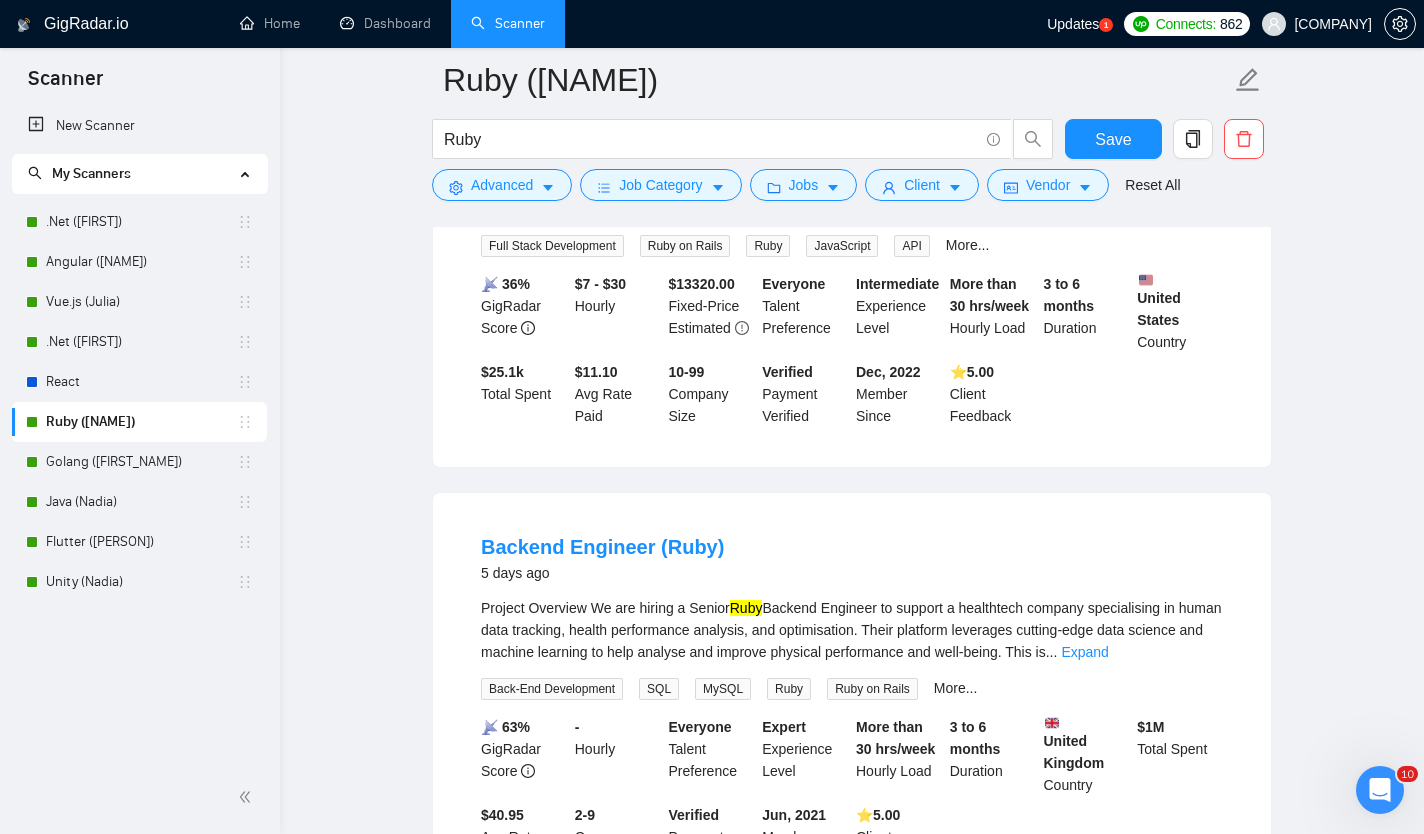 scroll, scrollTop: 813, scrollLeft: 0, axis: vertical 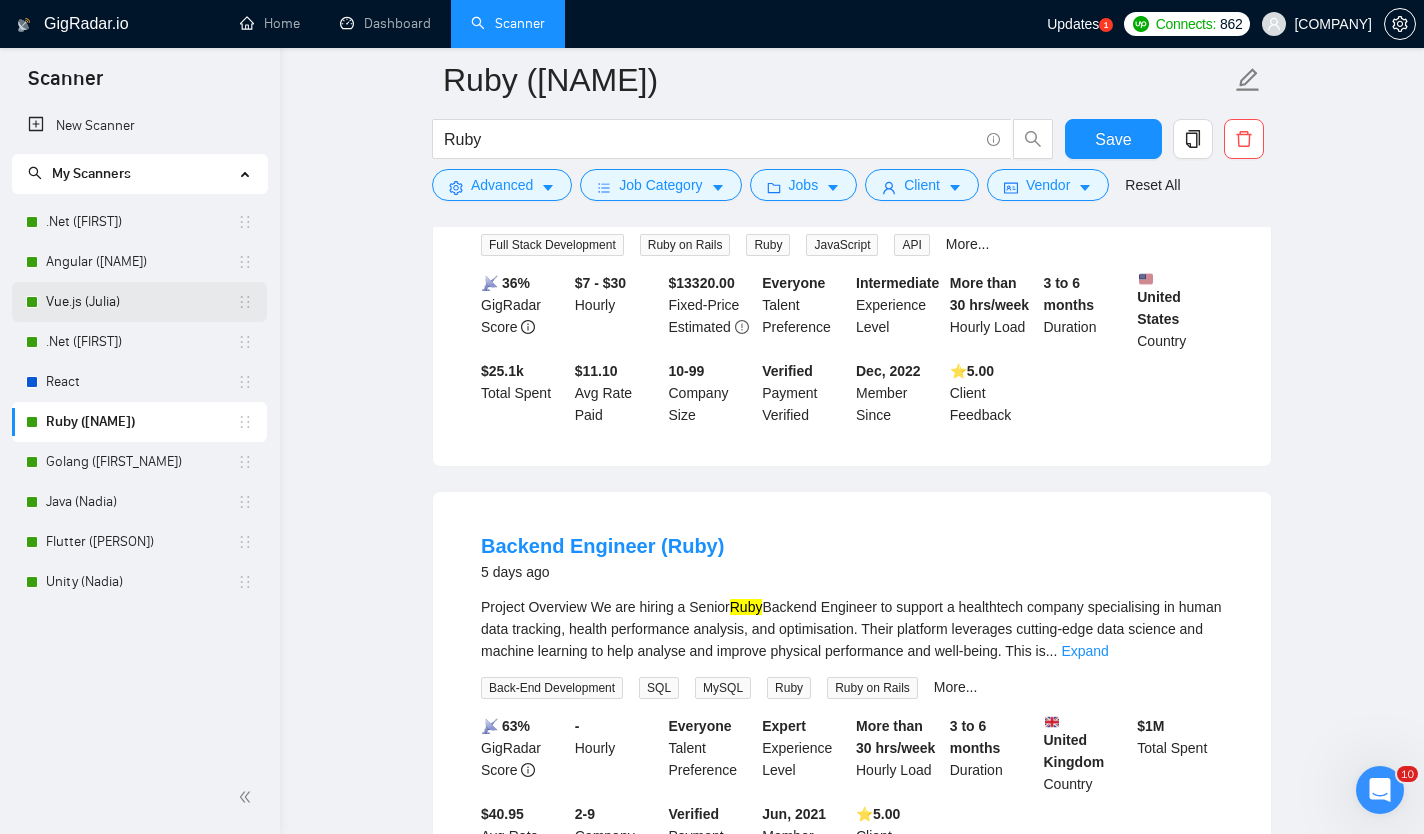 click on "Vue.js (Julia)" at bounding box center [141, 302] 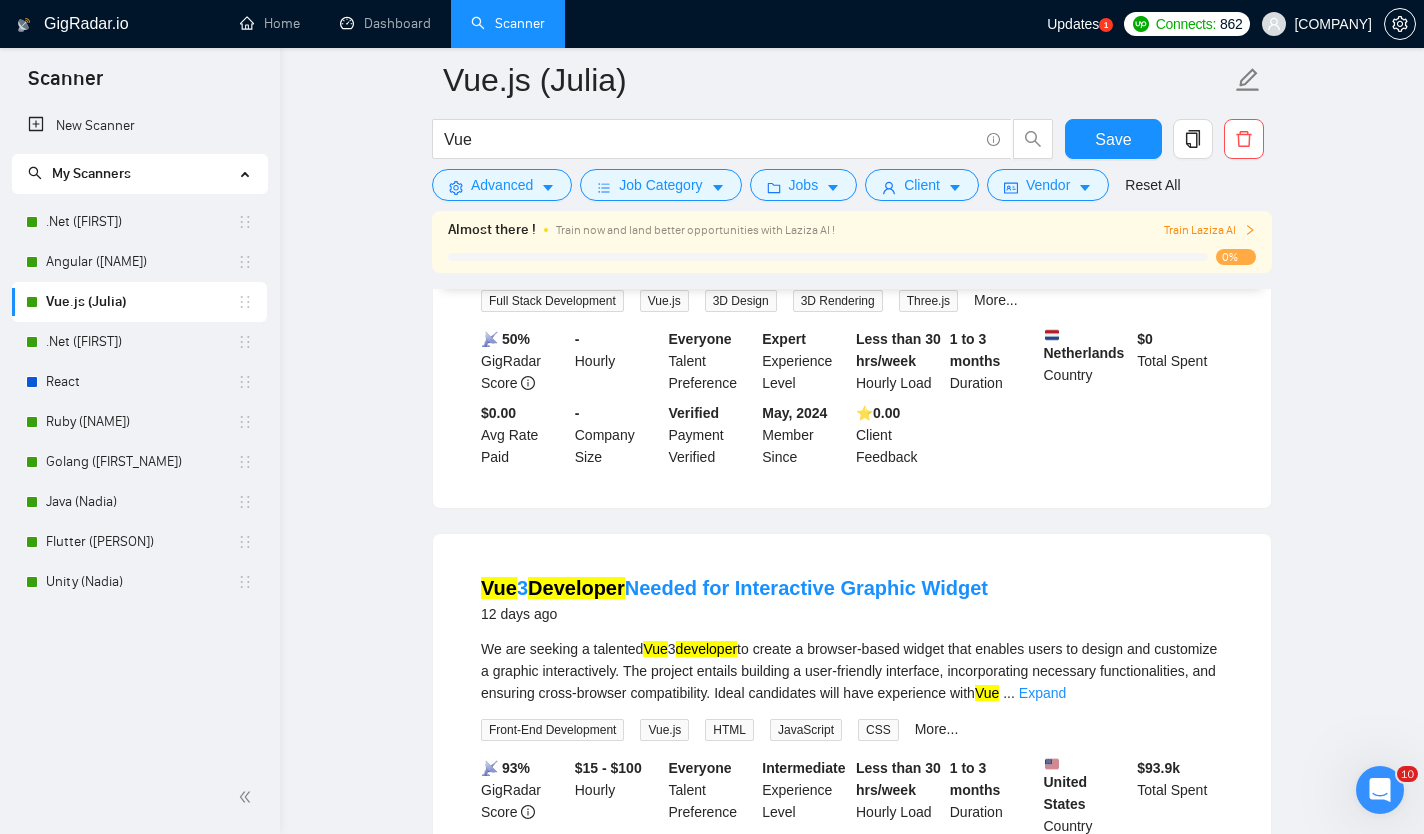 scroll, scrollTop: 2601, scrollLeft: 0, axis: vertical 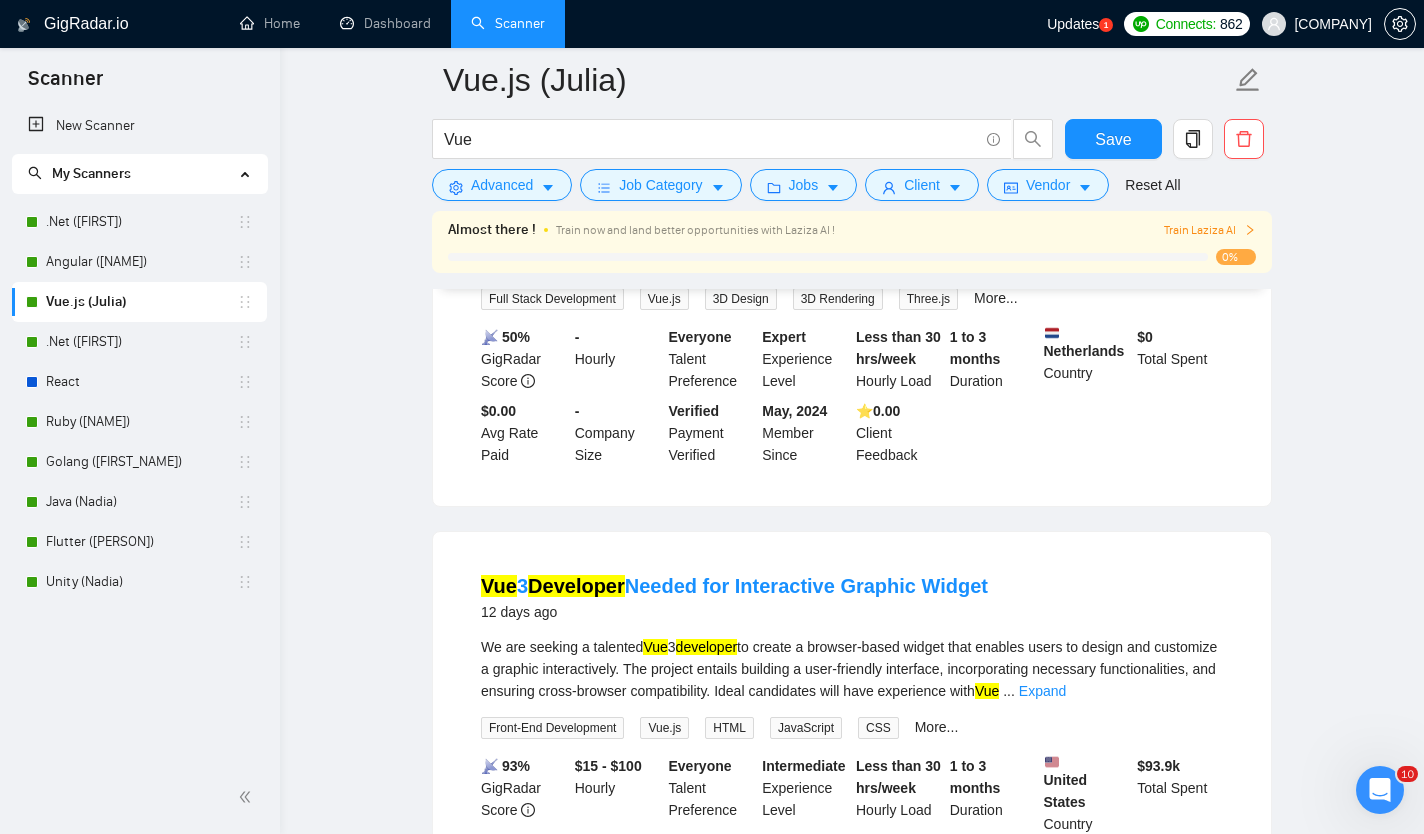 drag, startPoint x: 453, startPoint y: 554, endPoint x: 1005, endPoint y: 561, distance: 552.0444 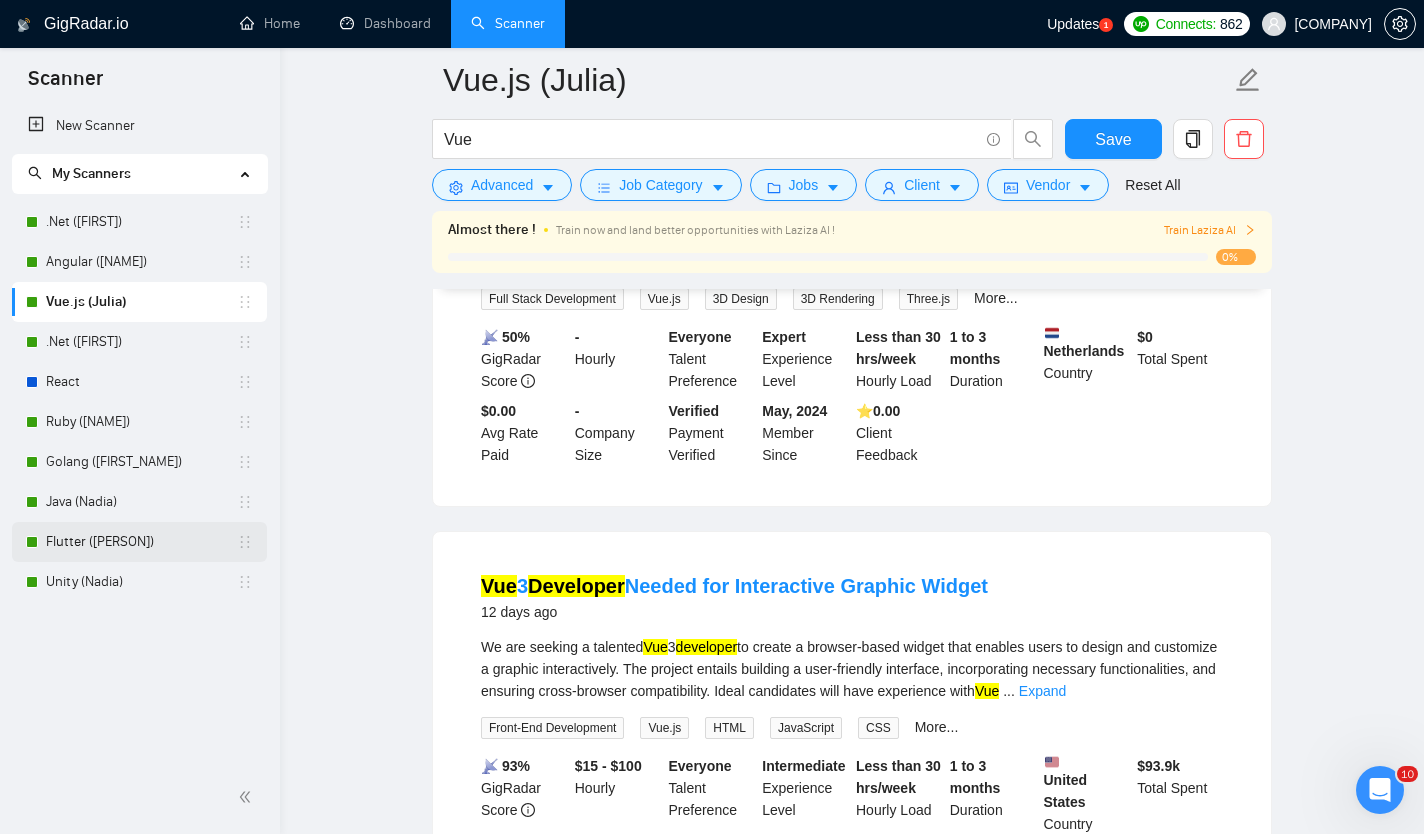 click on "Flutter ([PERSON])" at bounding box center (141, 542) 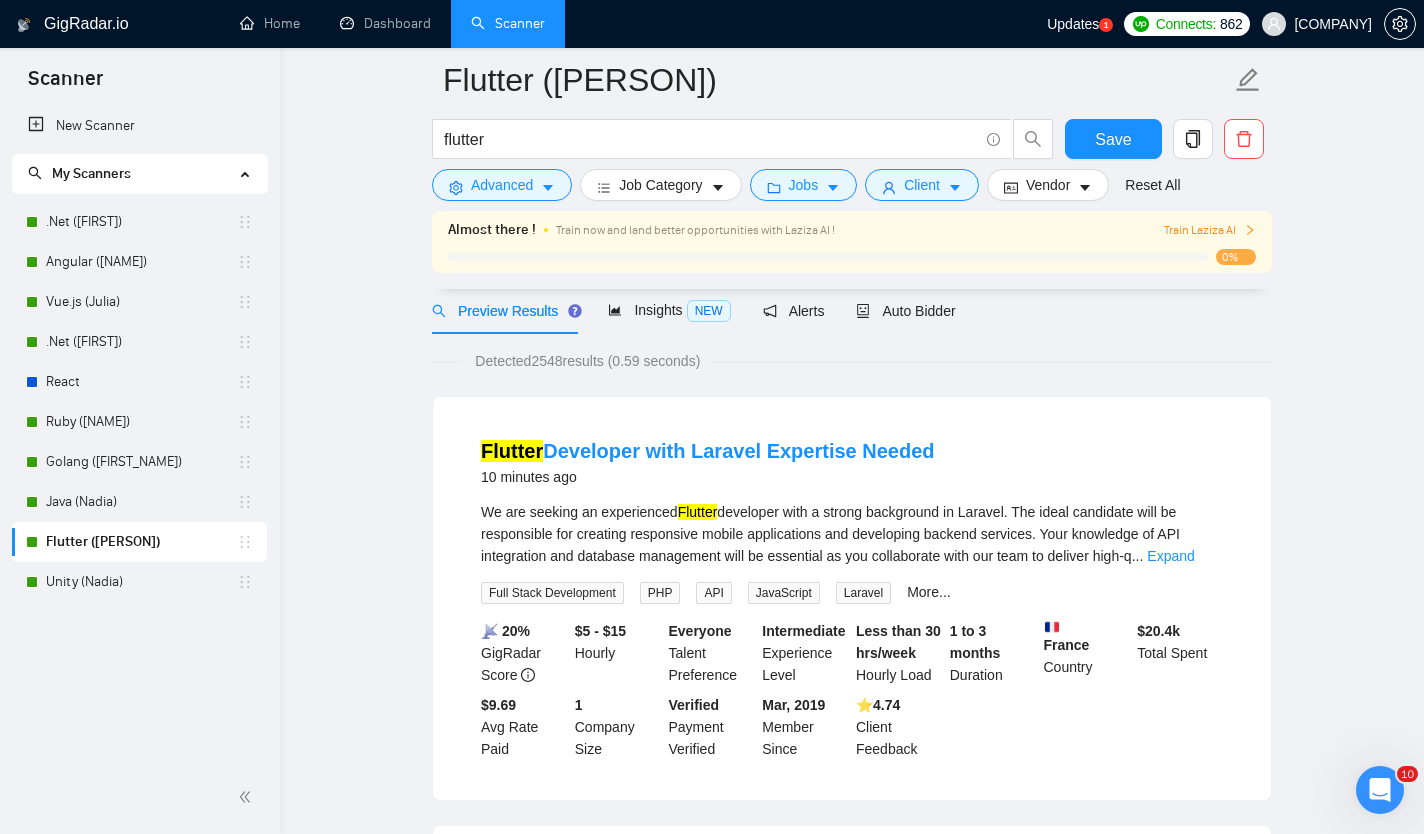 scroll, scrollTop: 95, scrollLeft: 0, axis: vertical 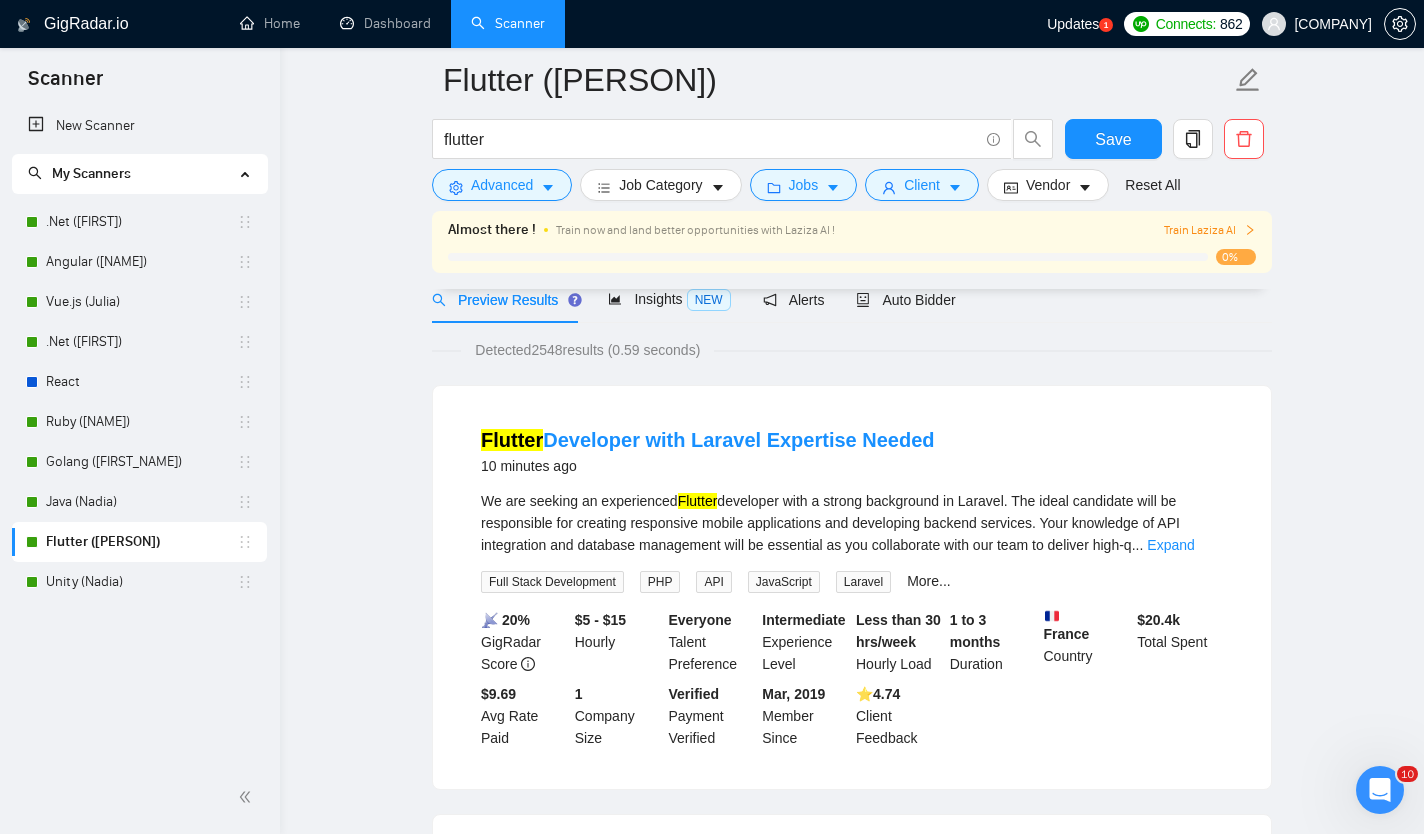 drag, startPoint x: 465, startPoint y: 436, endPoint x: 942, endPoint y: 438, distance: 477.00418 